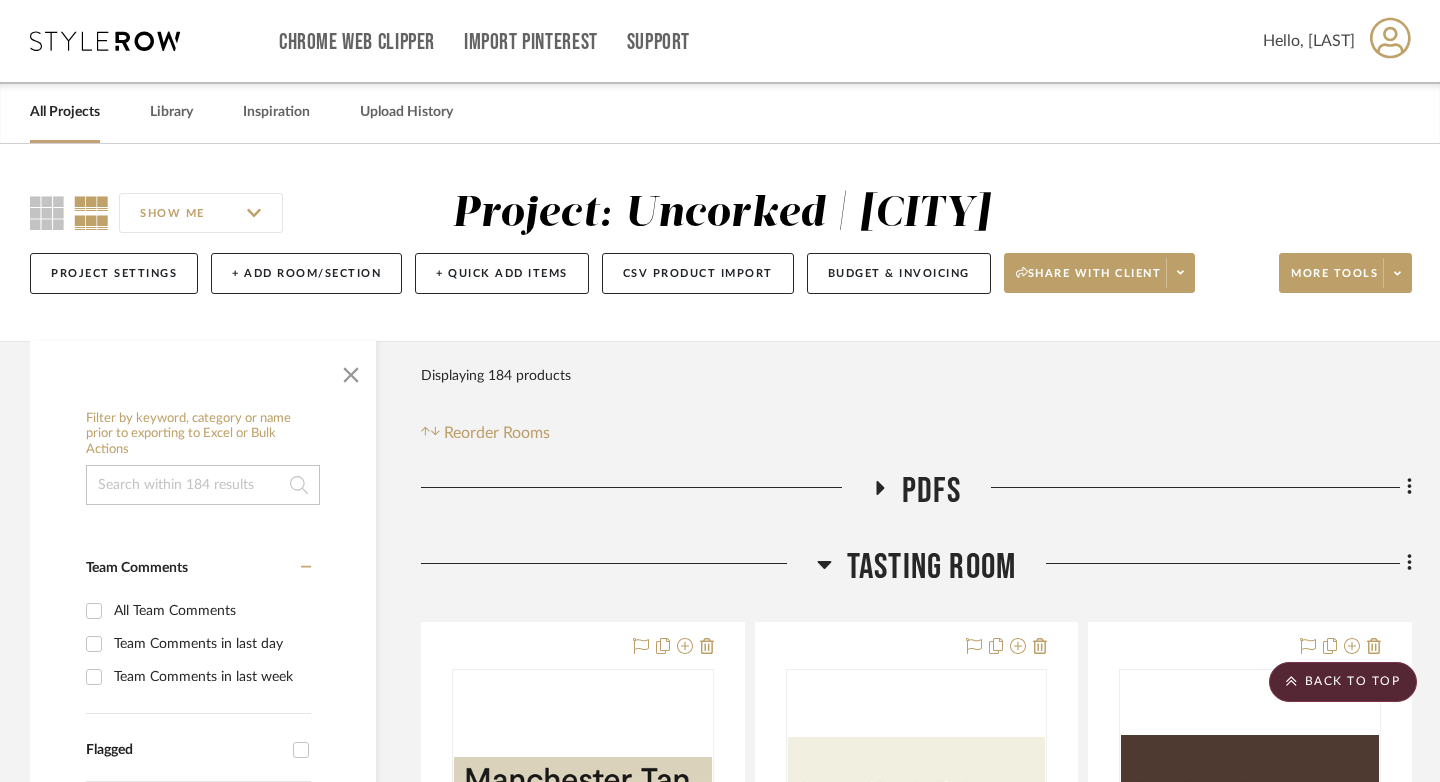 scroll, scrollTop: 14515, scrollLeft: 0, axis: vertical 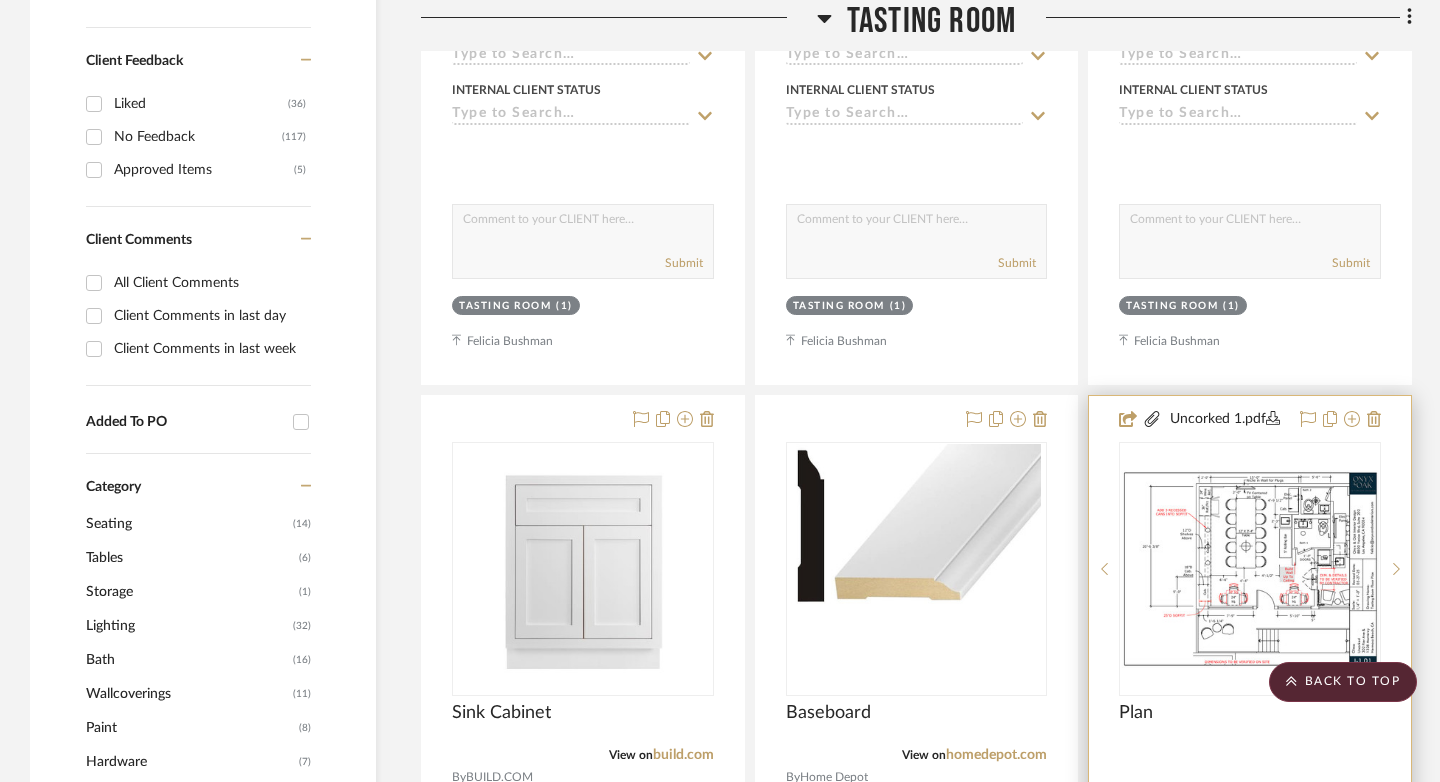 type 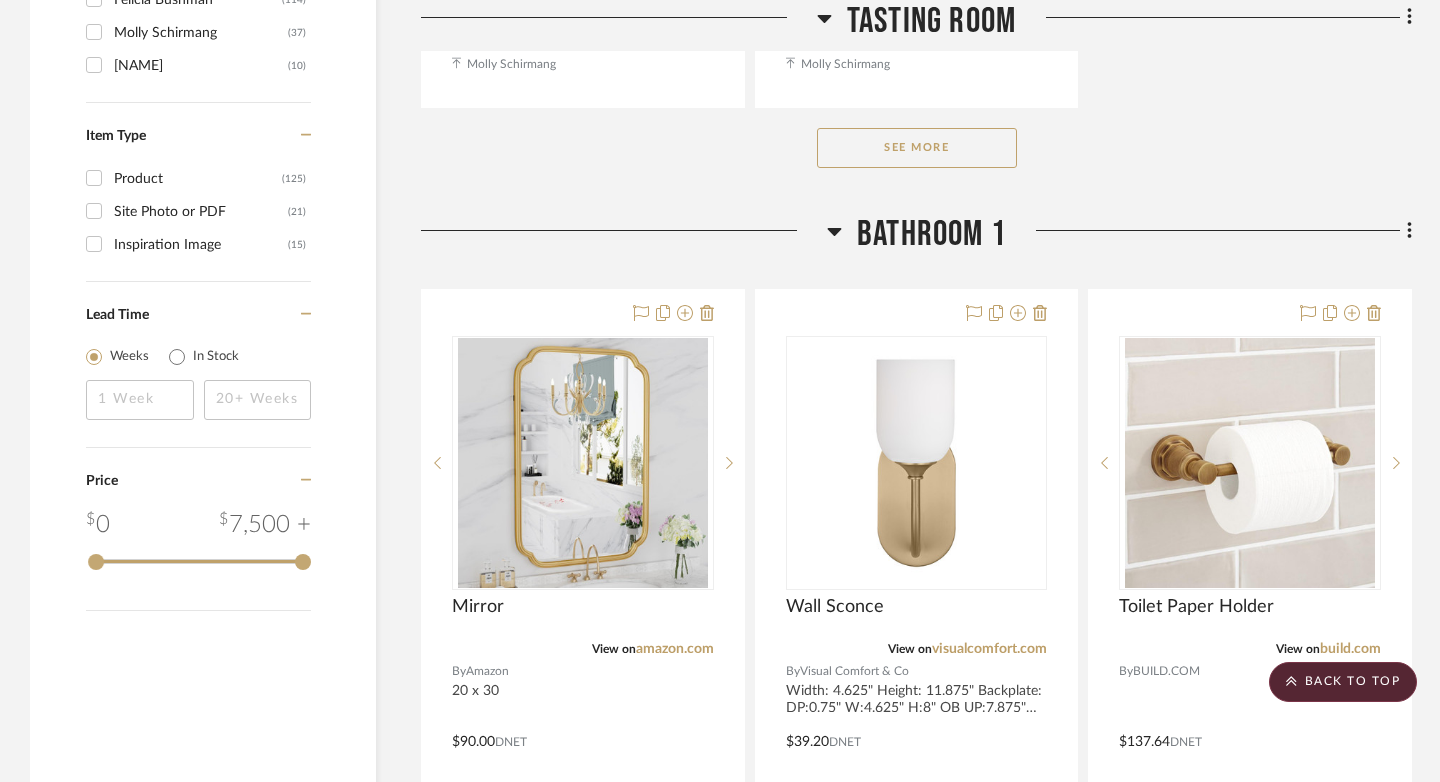 scroll, scrollTop: 3283, scrollLeft: 0, axis: vertical 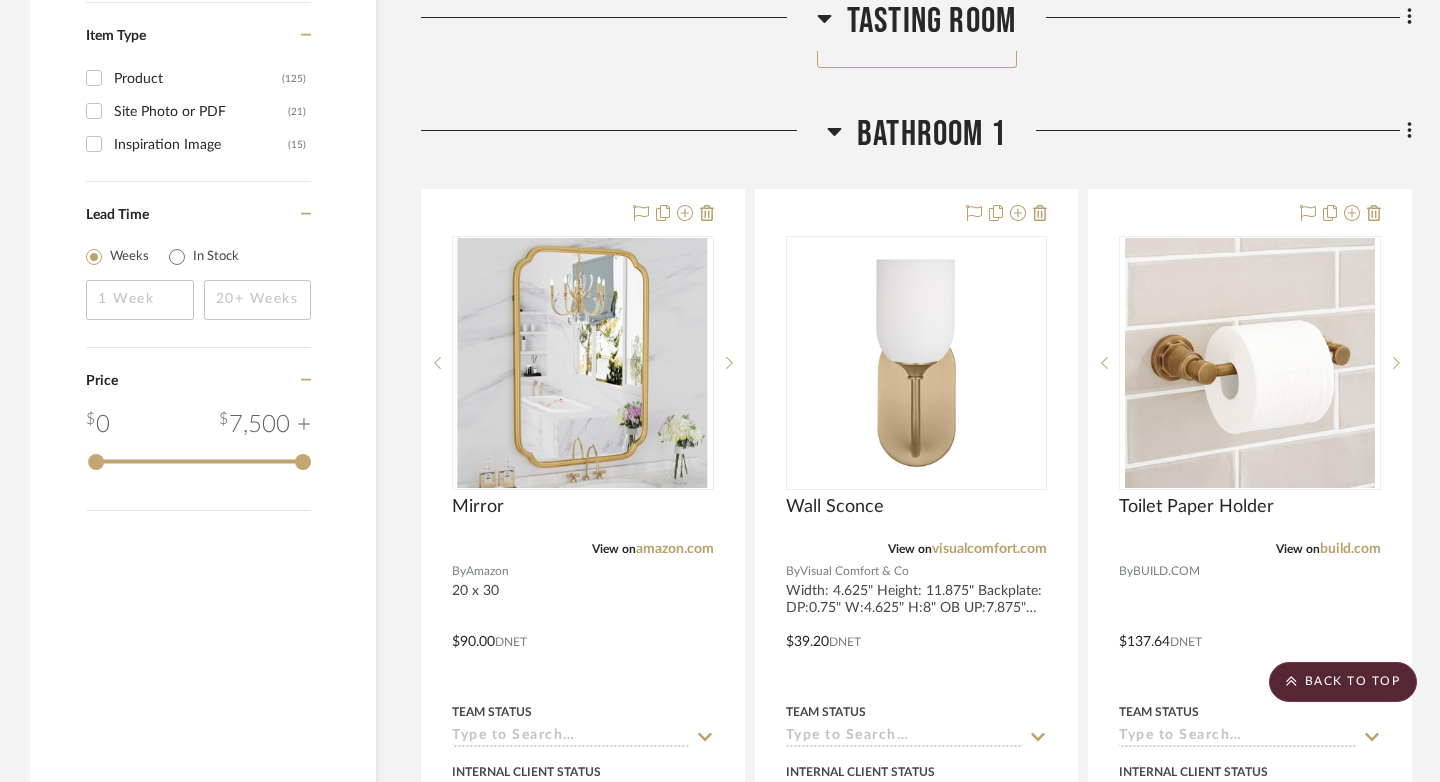 click on "See More" 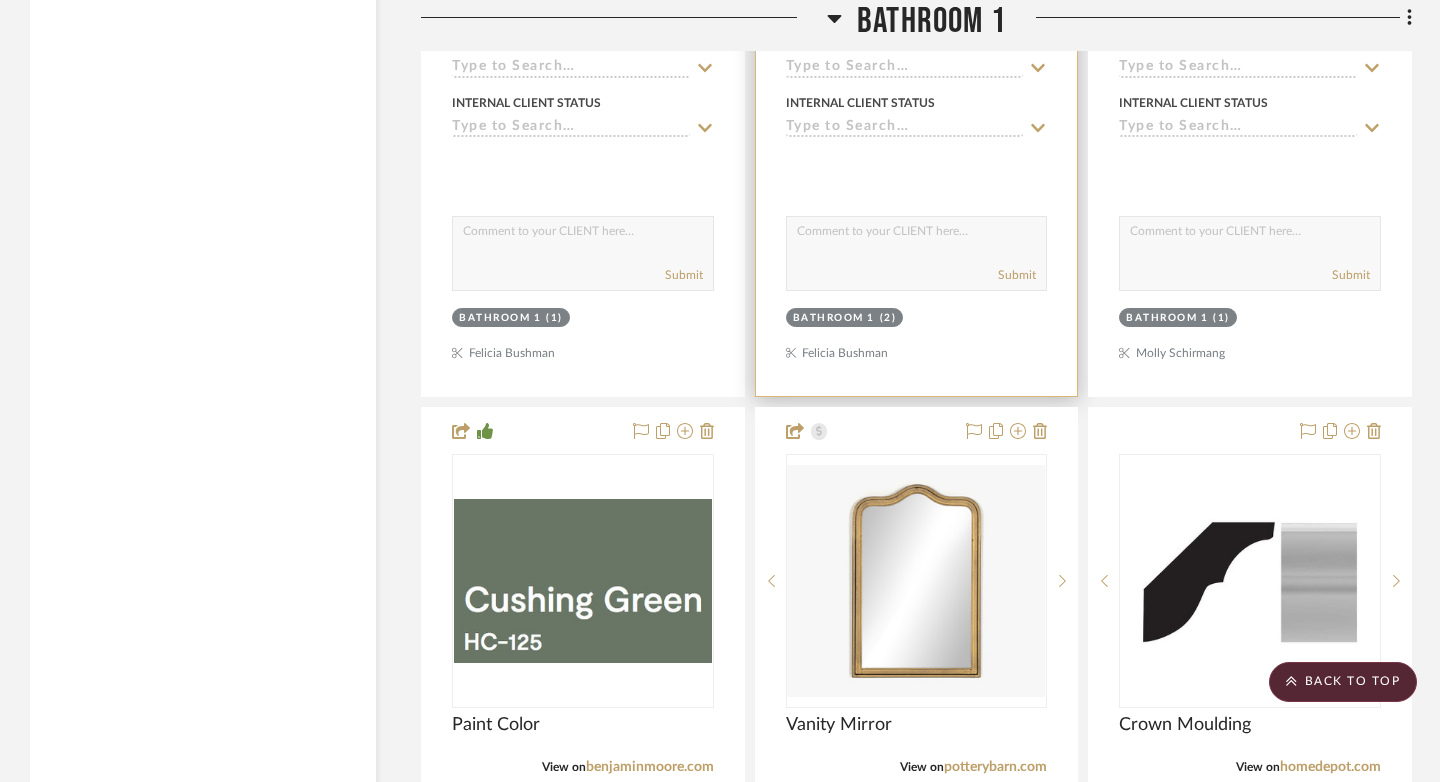 scroll, scrollTop: 16242, scrollLeft: 0, axis: vertical 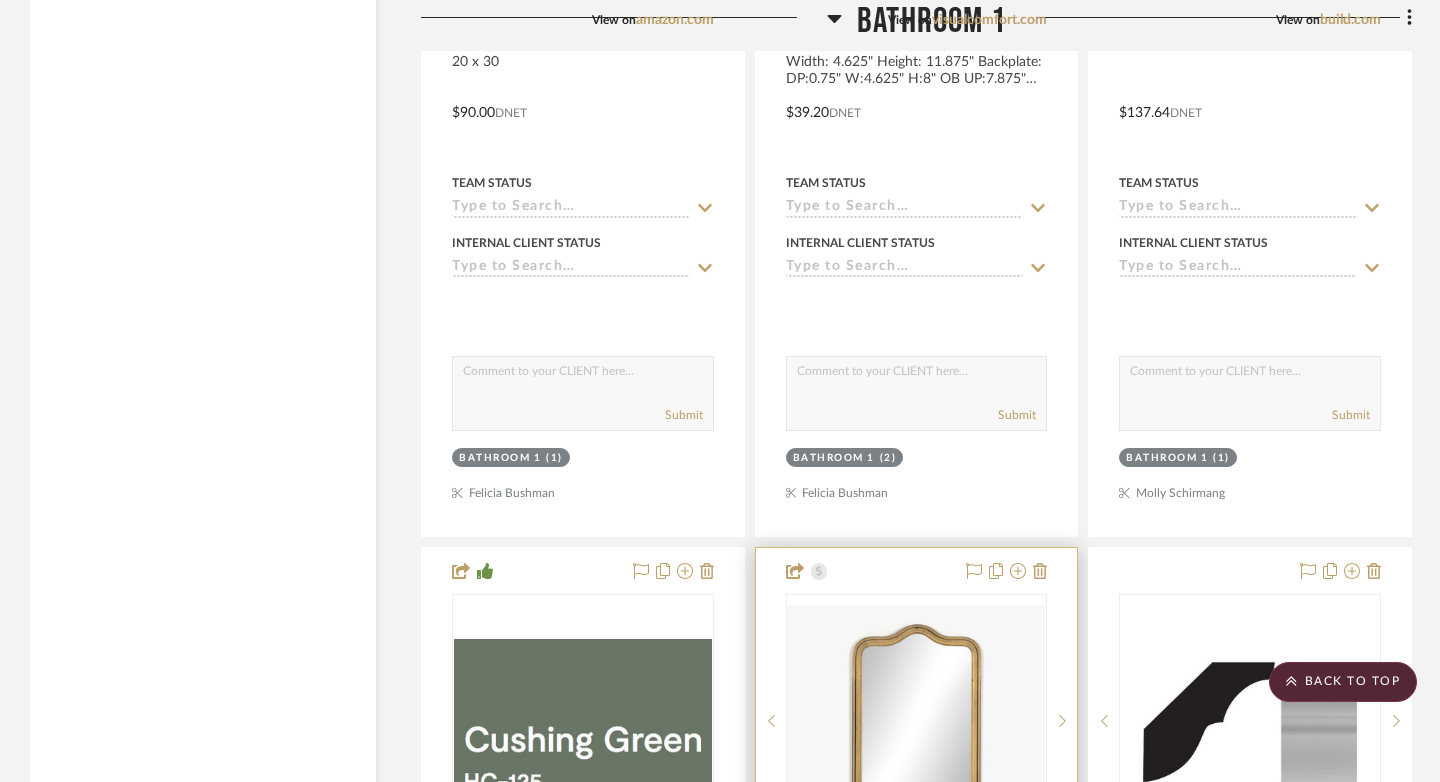 type 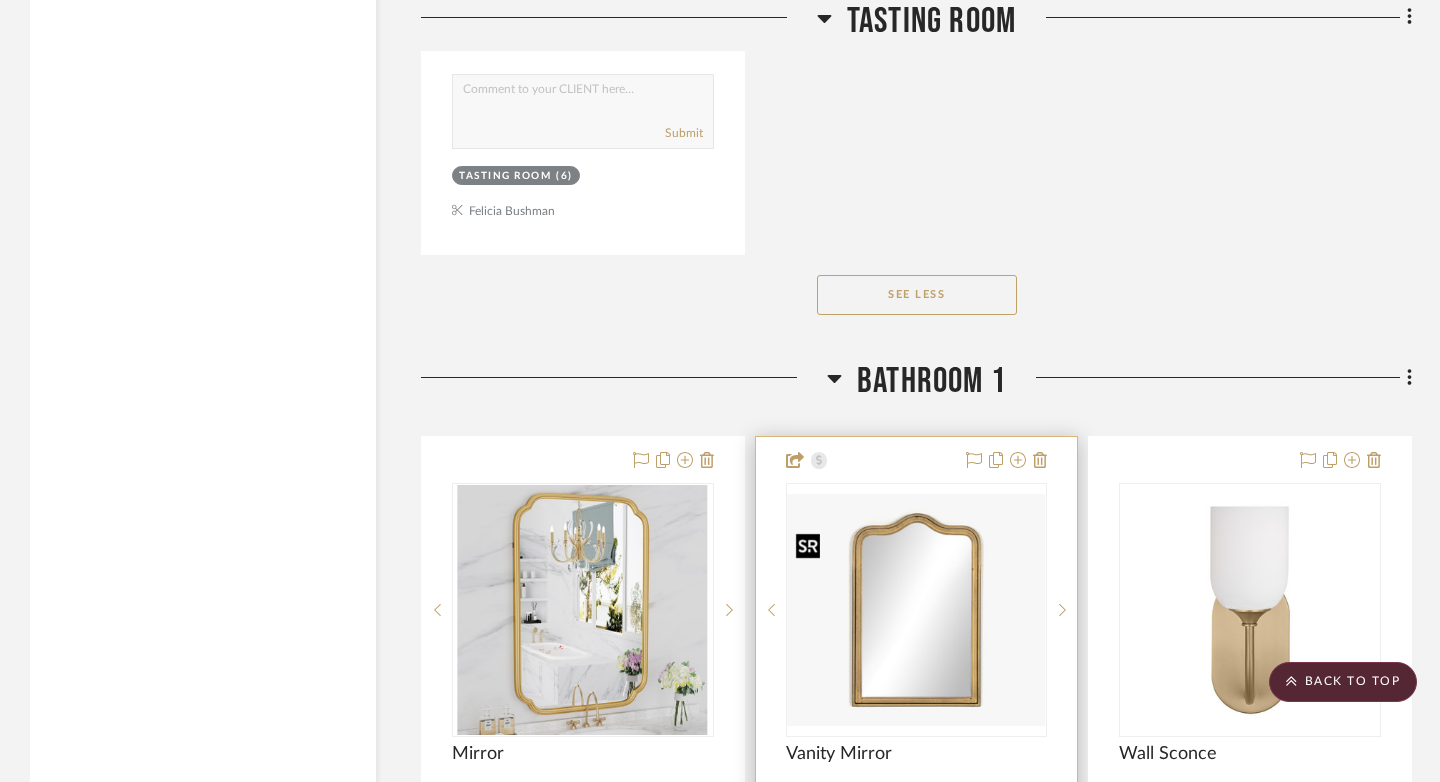 scroll, scrollTop: 15535, scrollLeft: 0, axis: vertical 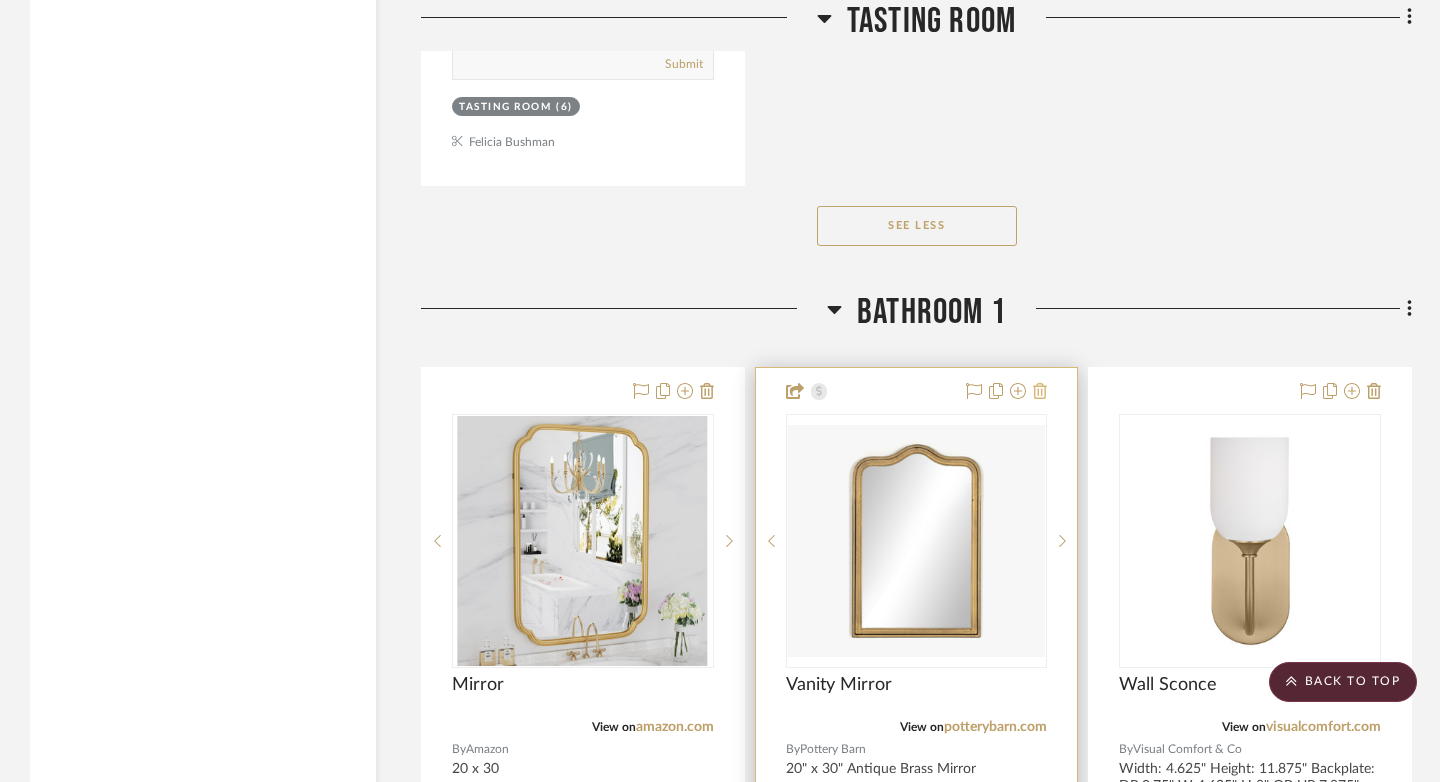 click 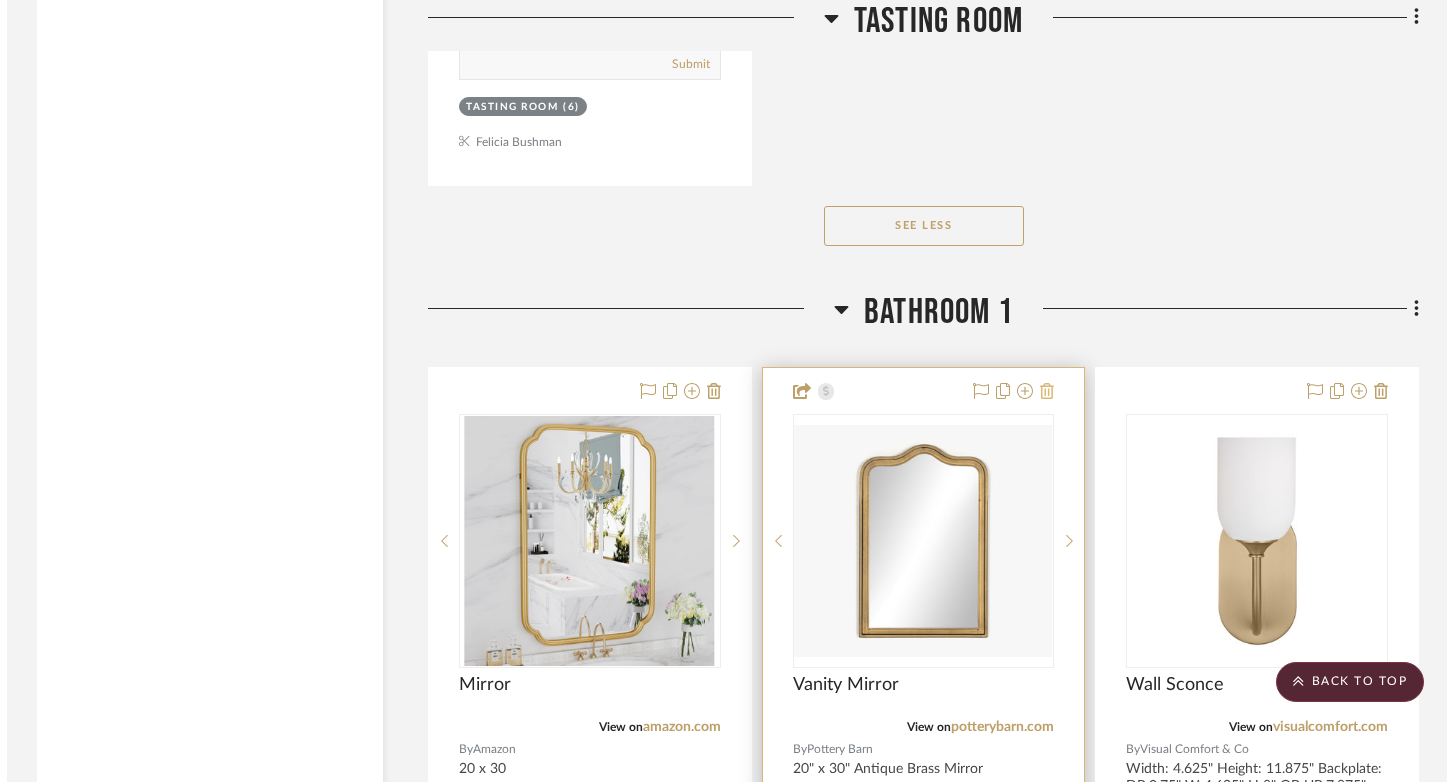 scroll, scrollTop: 0, scrollLeft: 0, axis: both 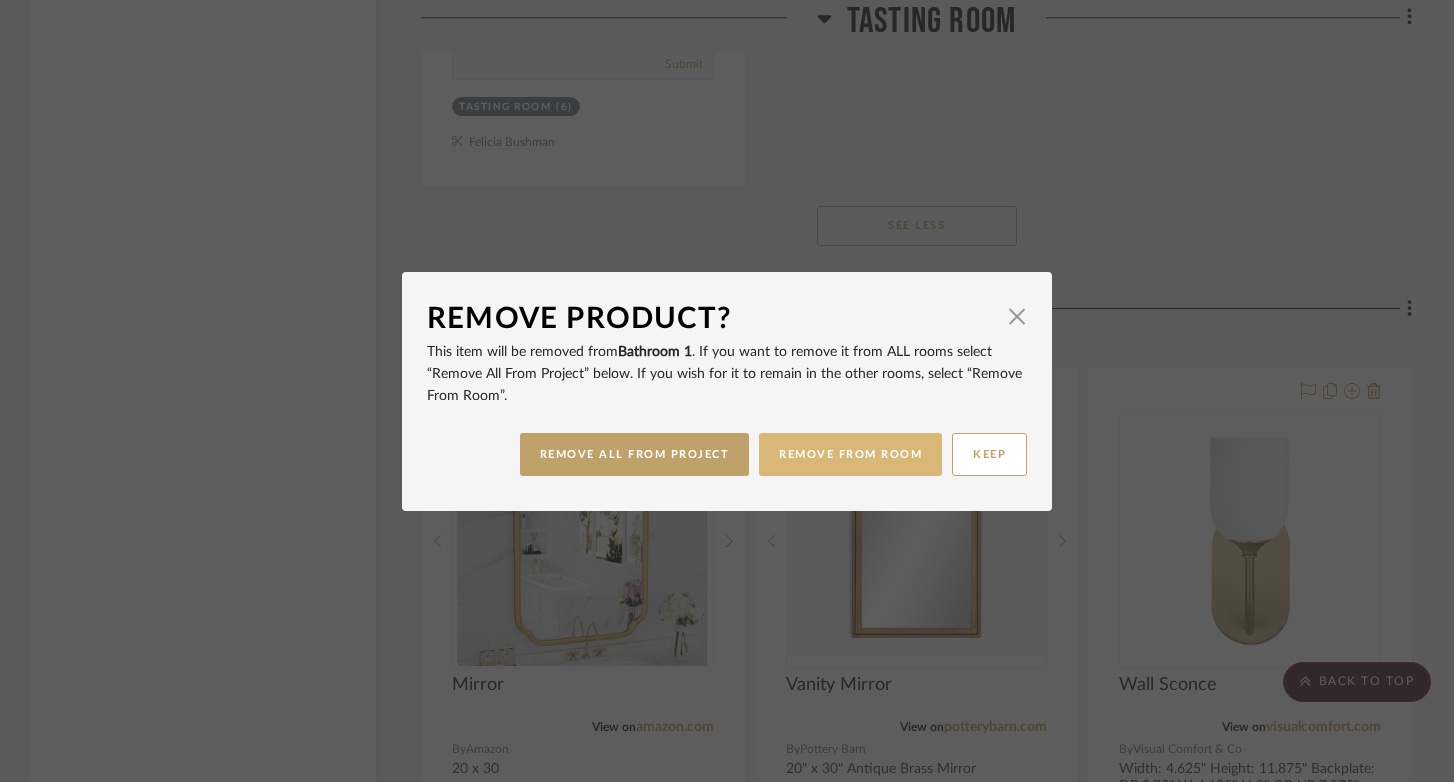 click on "REMOVE FROM ROOM" at bounding box center (850, 454) 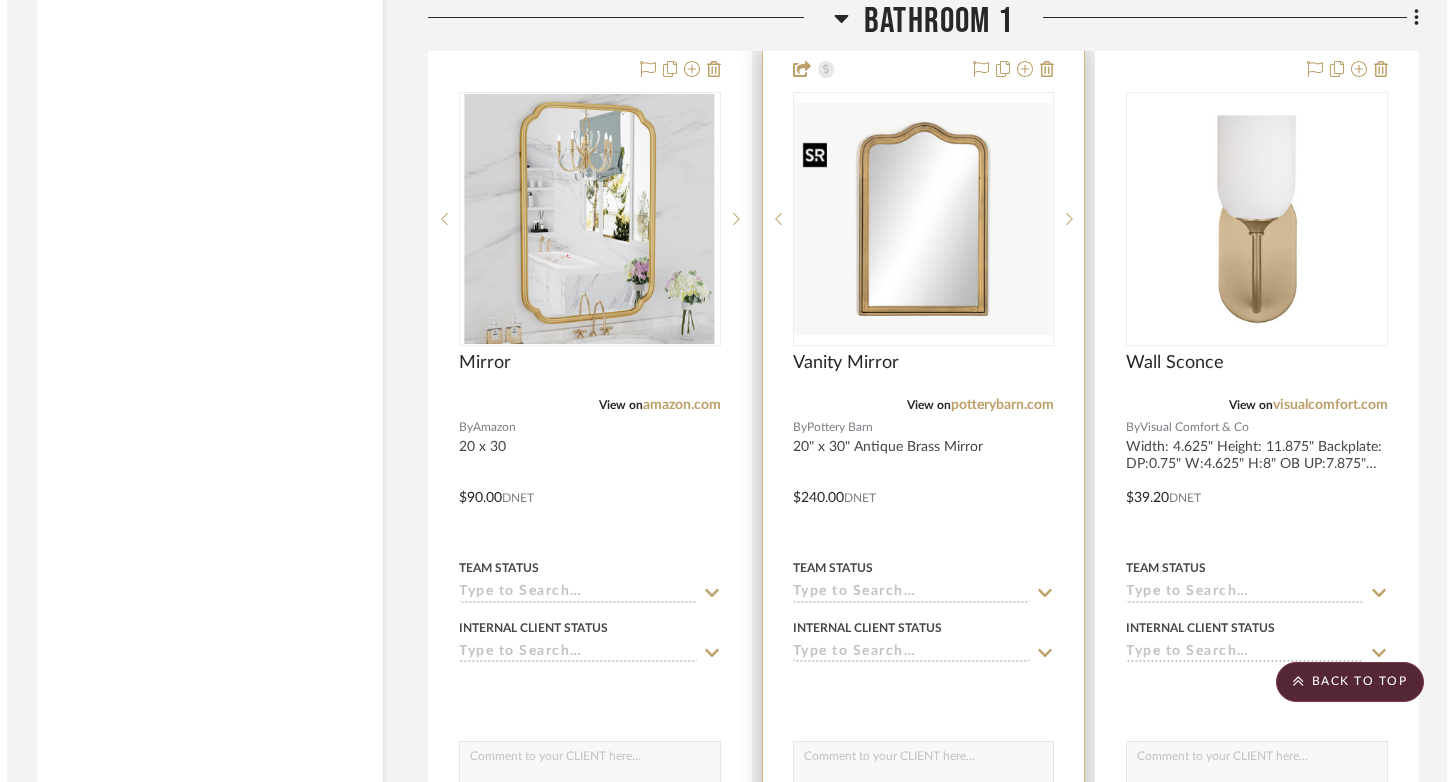 scroll, scrollTop: 0, scrollLeft: 0, axis: both 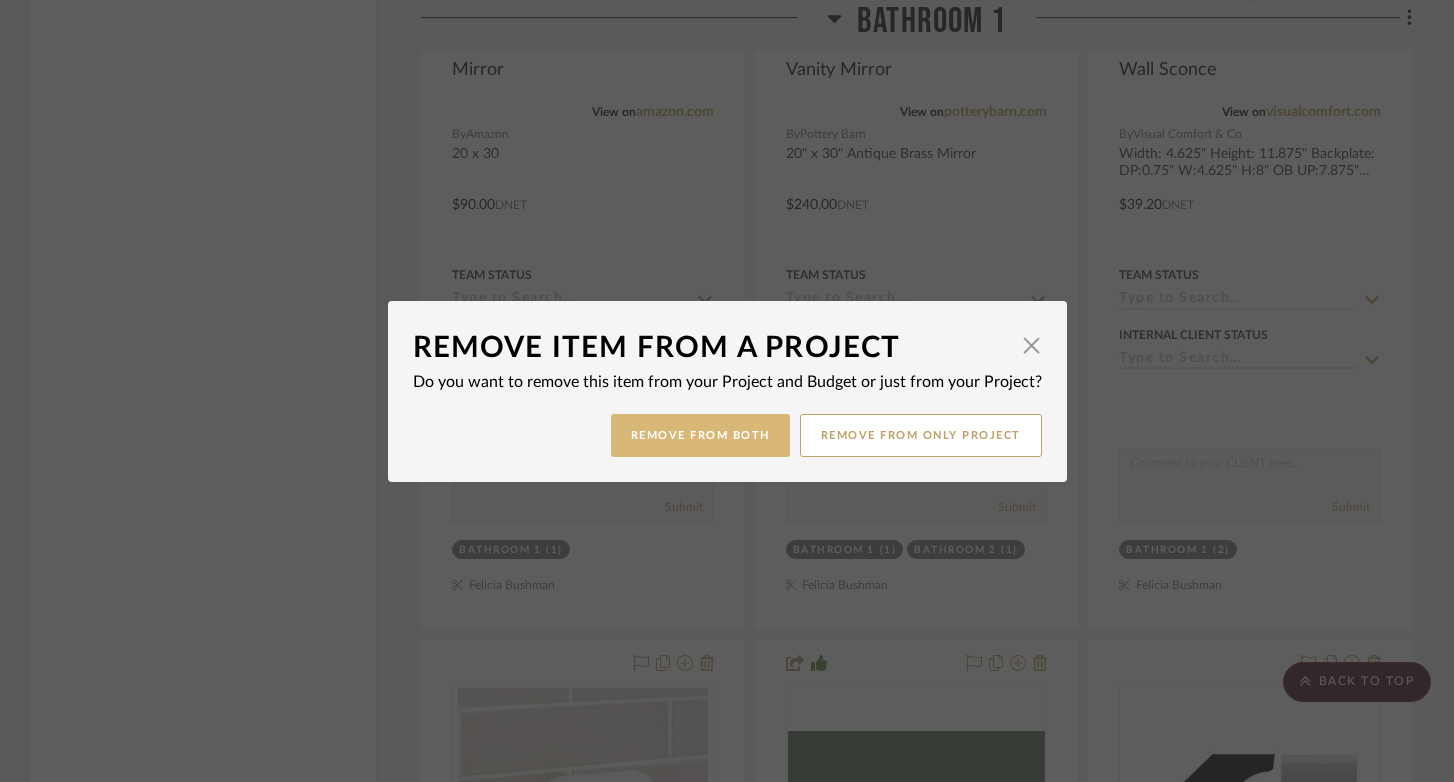 click on "Remove from Both" at bounding box center (700, 435) 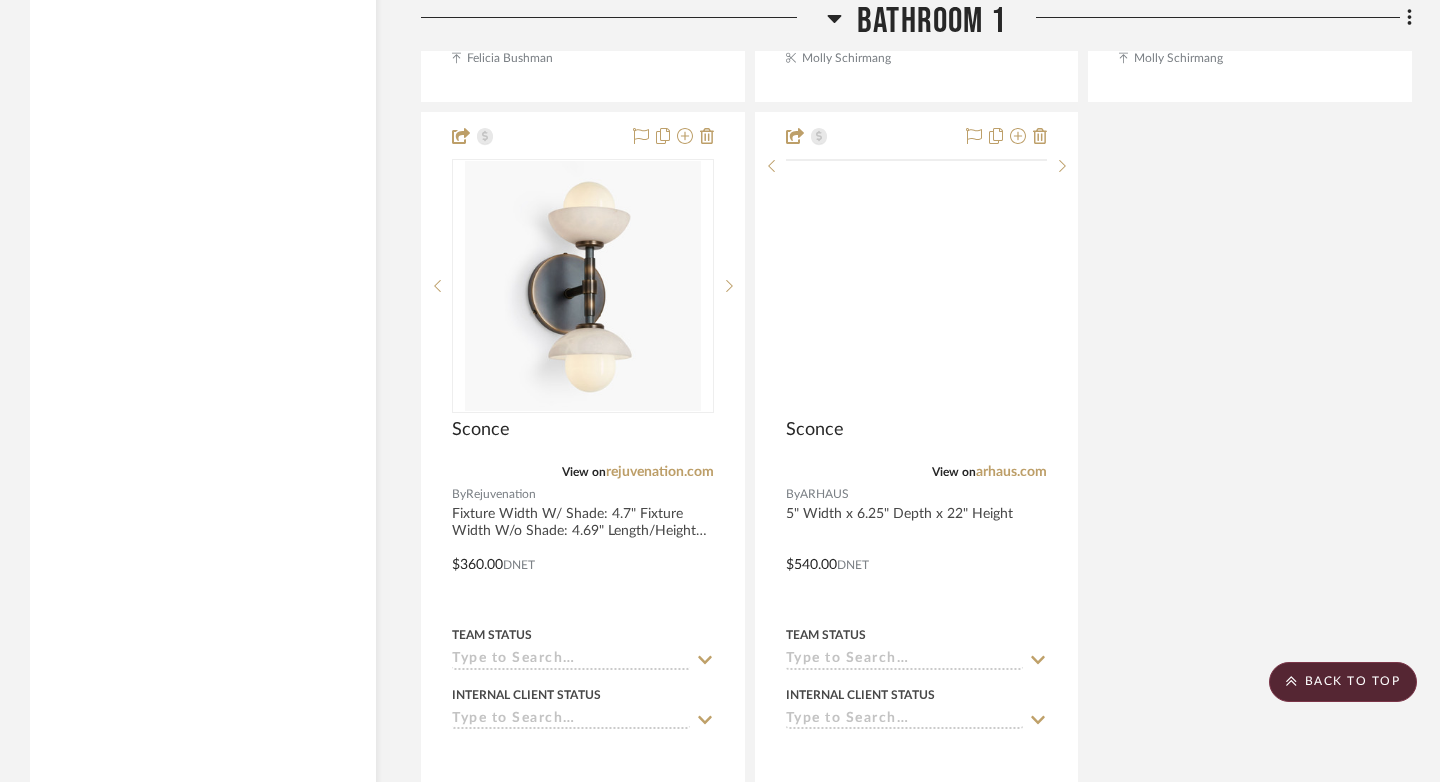scroll, scrollTop: 17424, scrollLeft: 0, axis: vertical 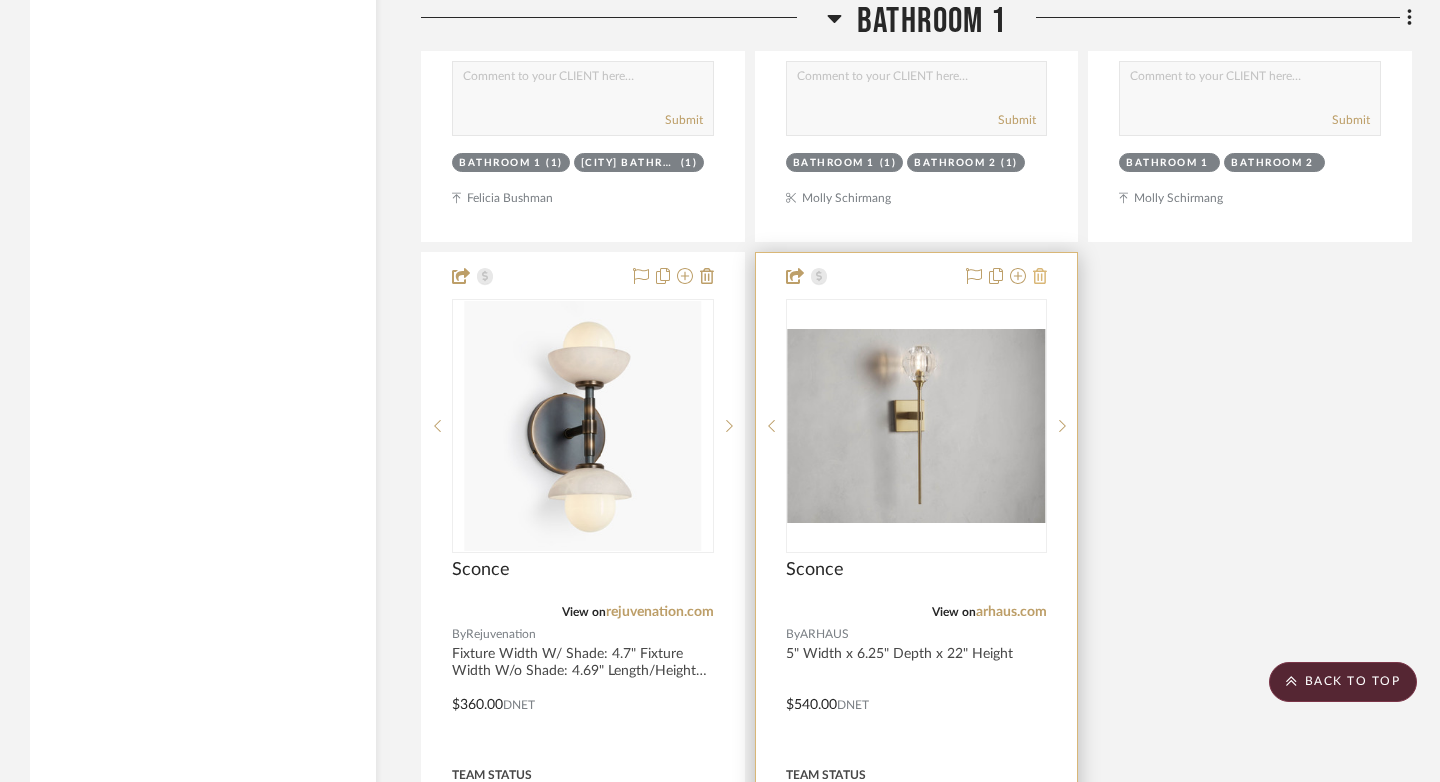 click 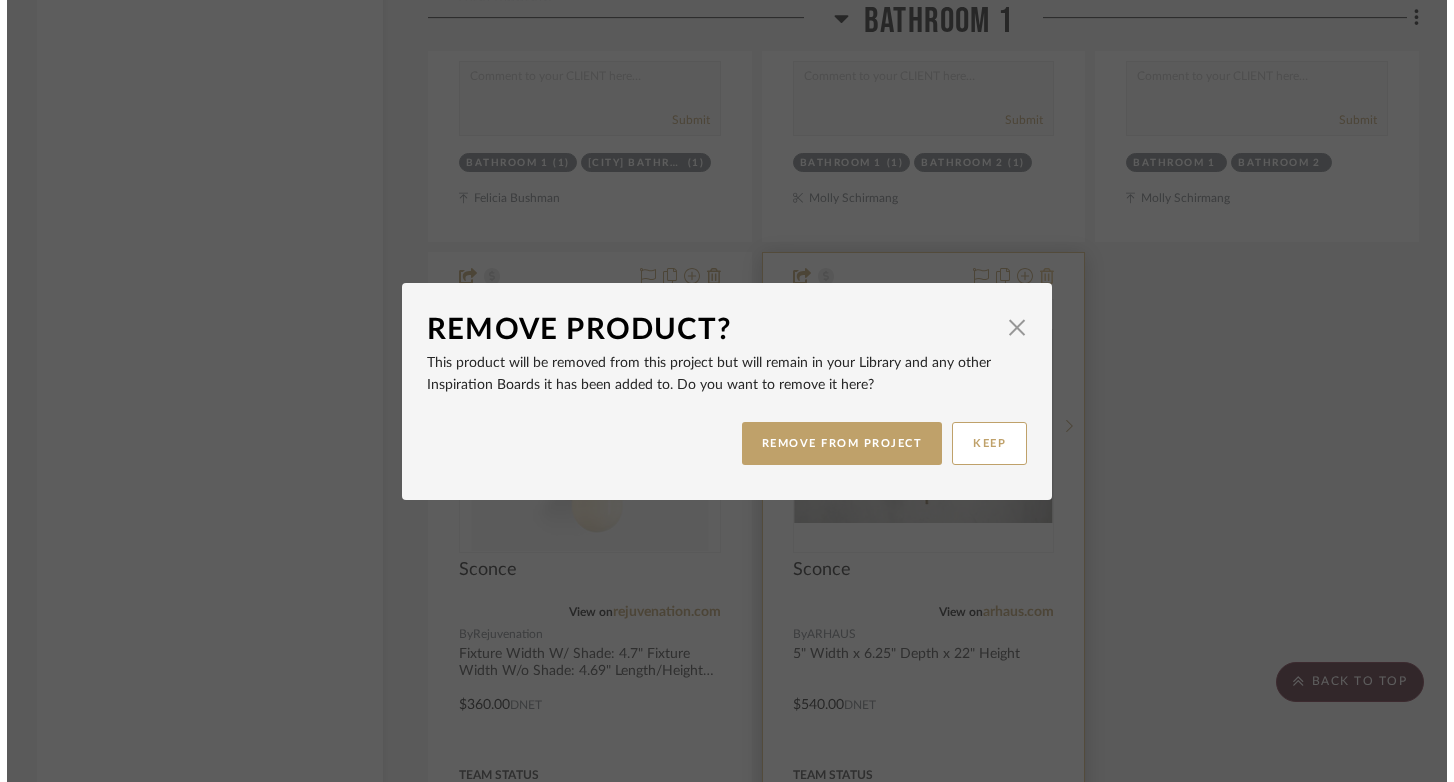scroll, scrollTop: 0, scrollLeft: 0, axis: both 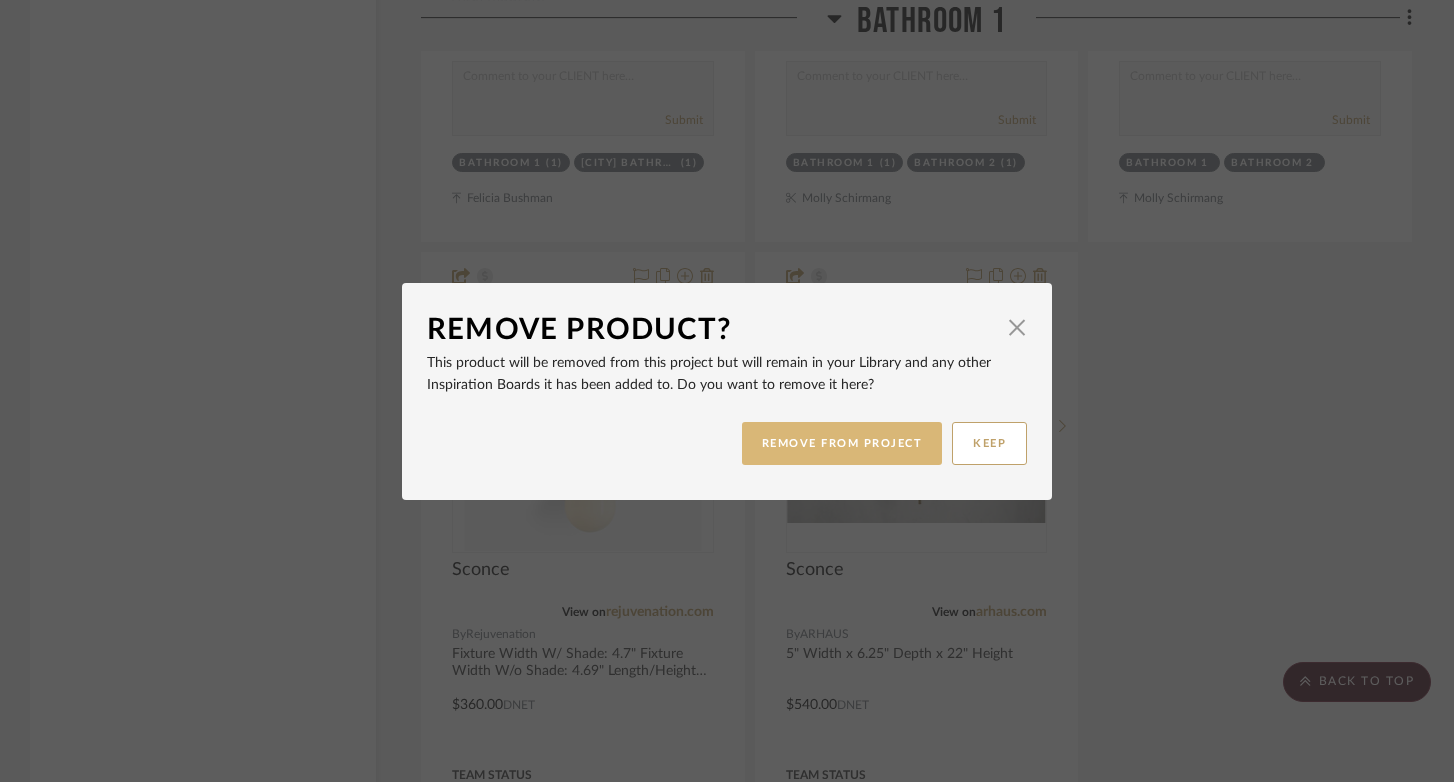 click on "REMOVE FROM PROJECT" at bounding box center [842, 443] 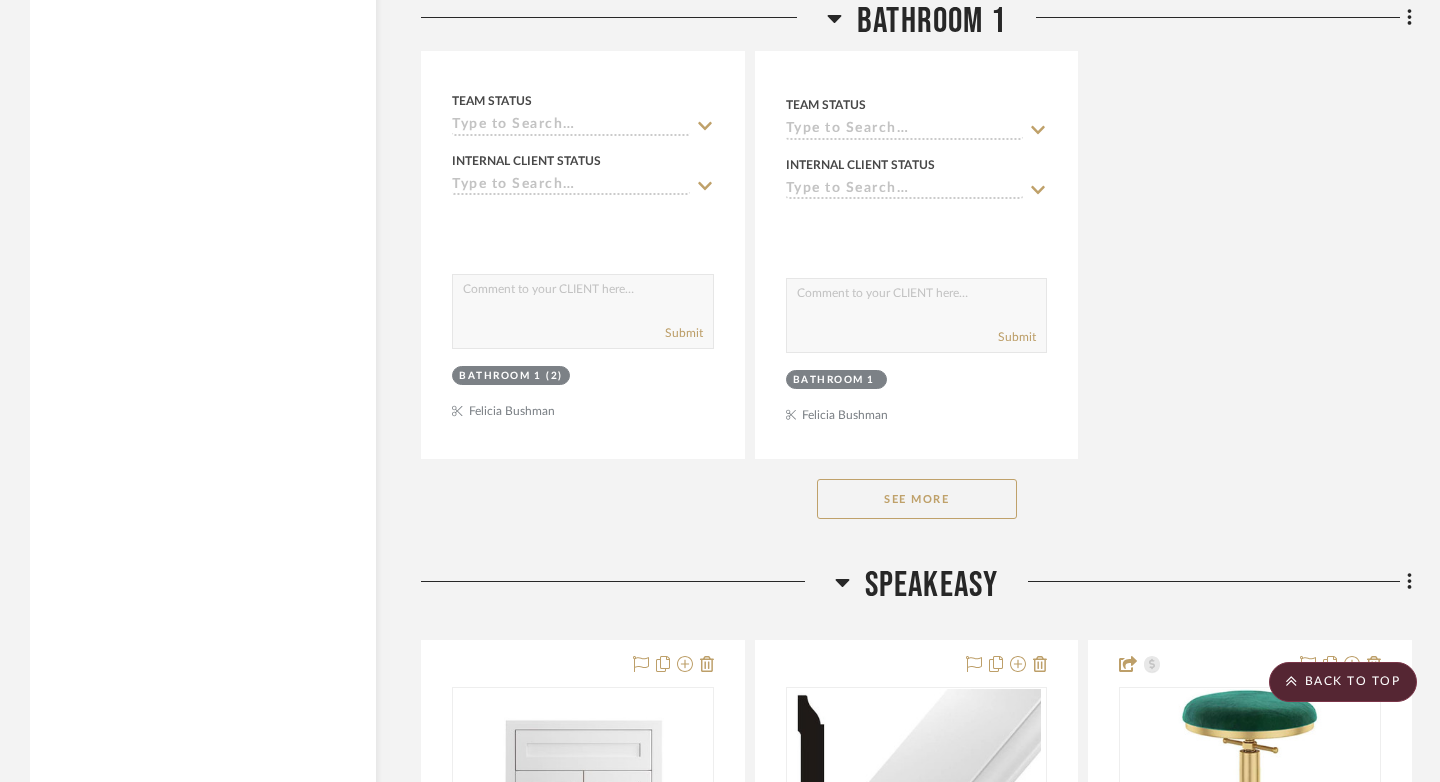 scroll, scrollTop: 18077, scrollLeft: 0, axis: vertical 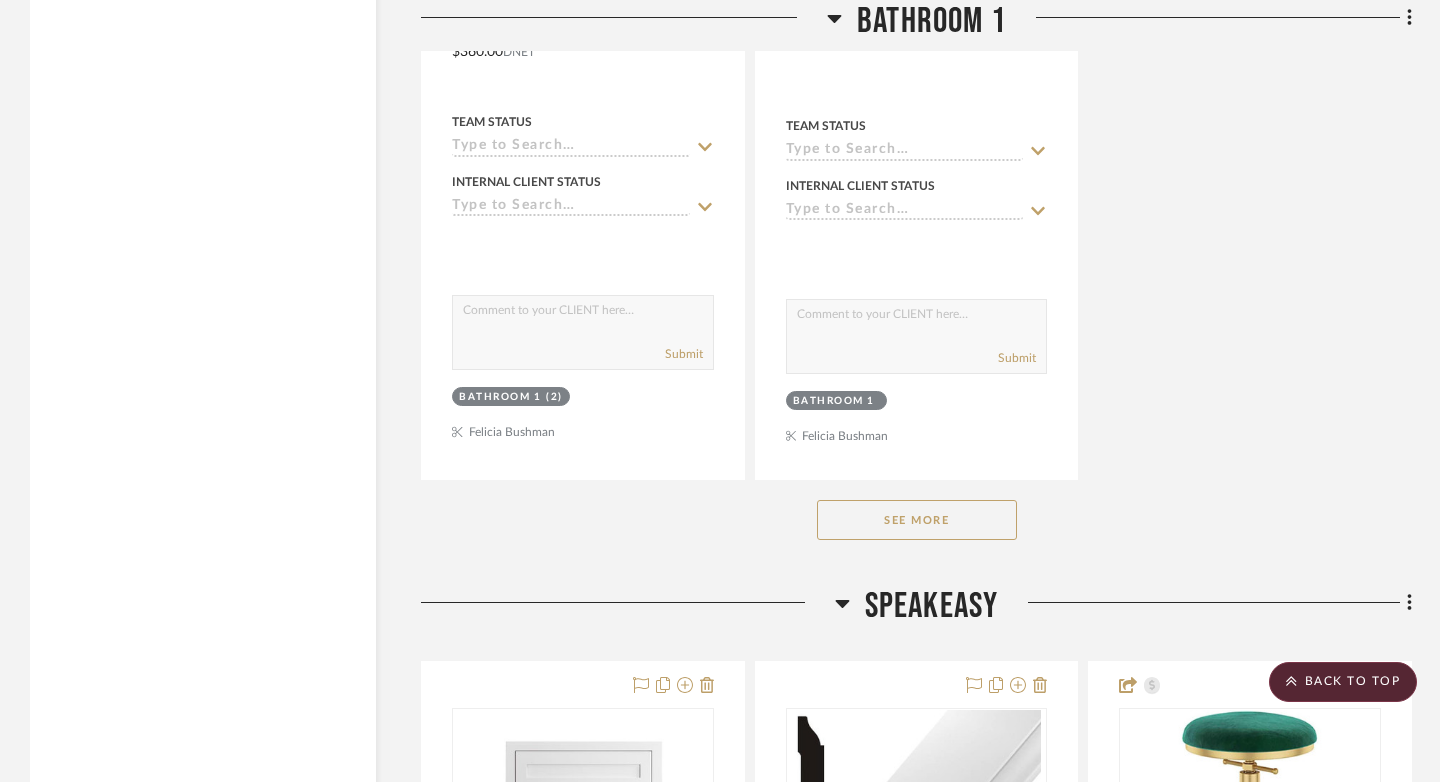 click on "See More" 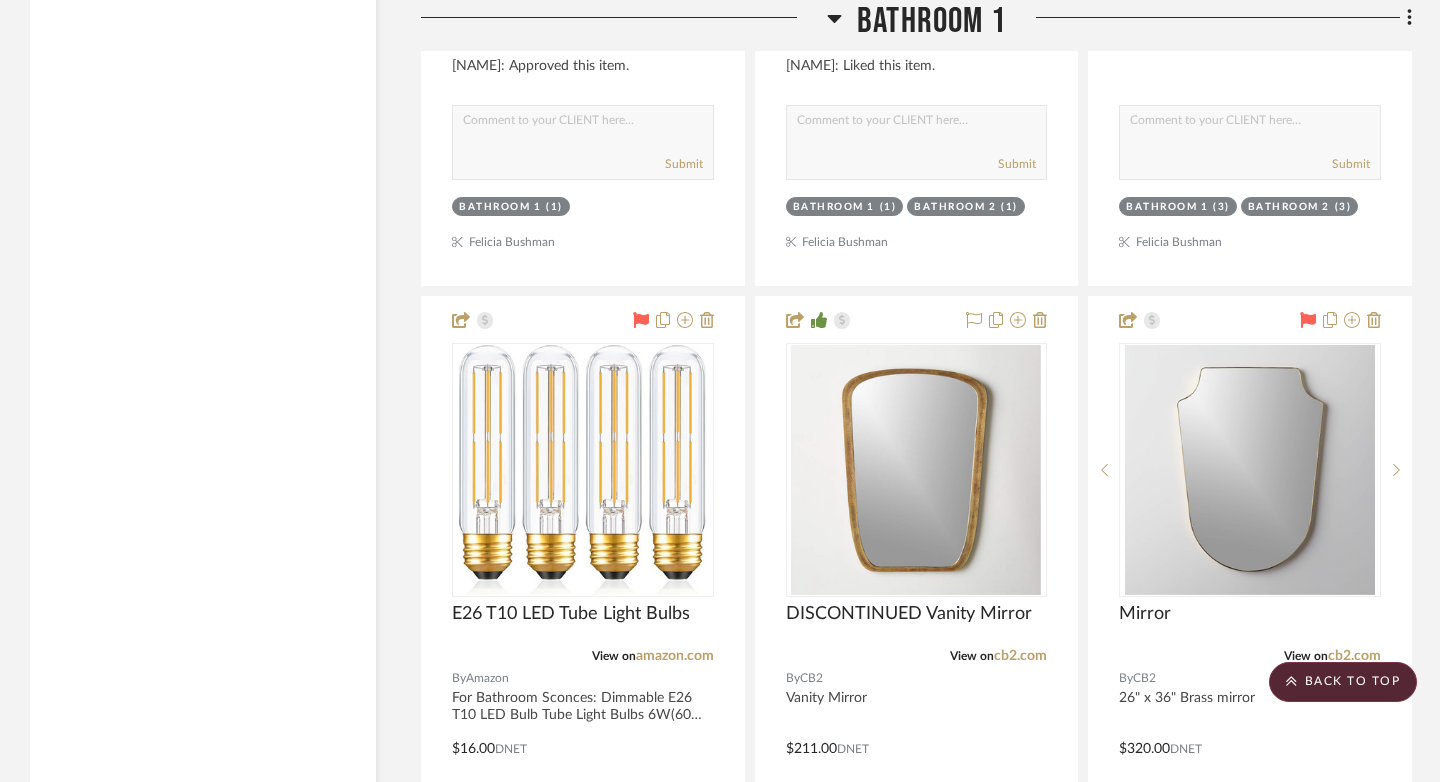 scroll, scrollTop: 21015, scrollLeft: 0, axis: vertical 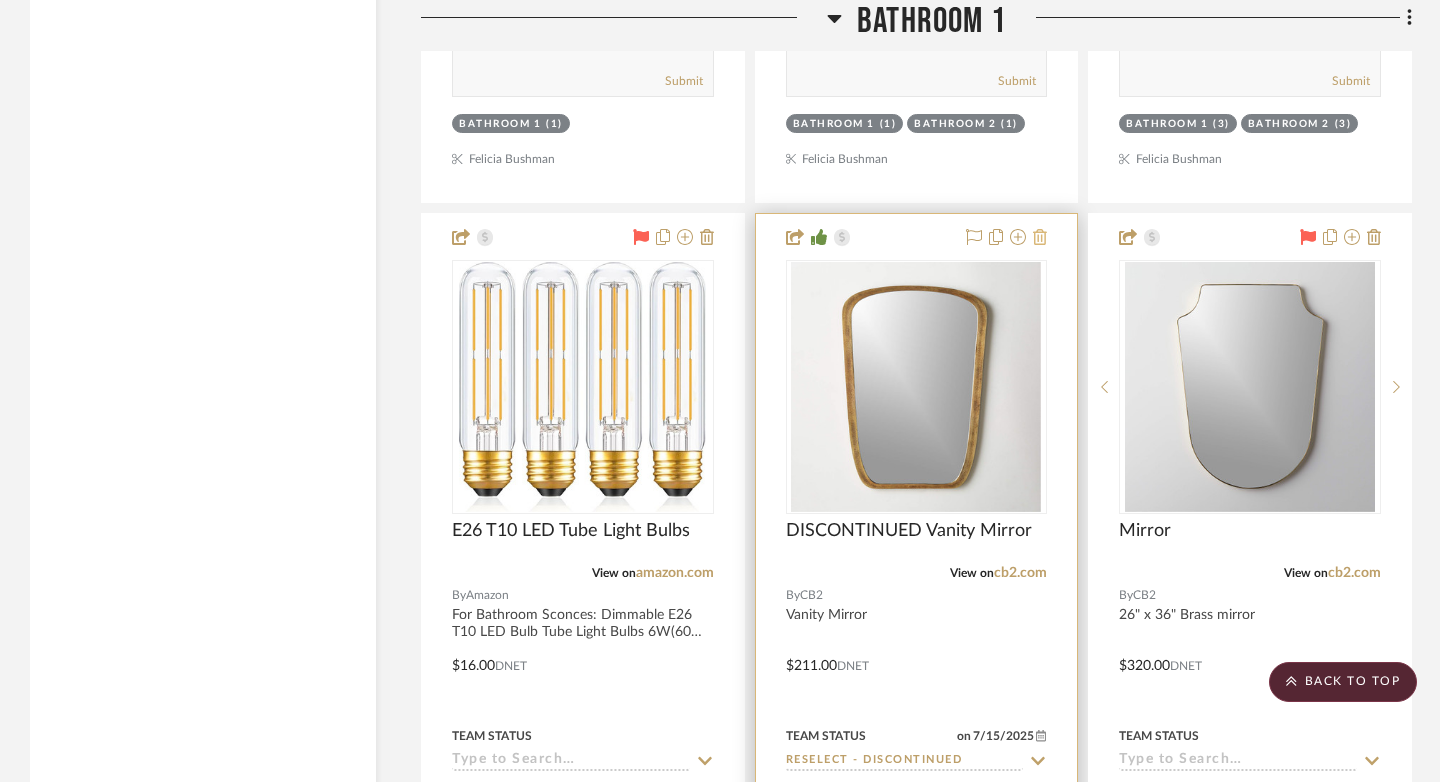 click 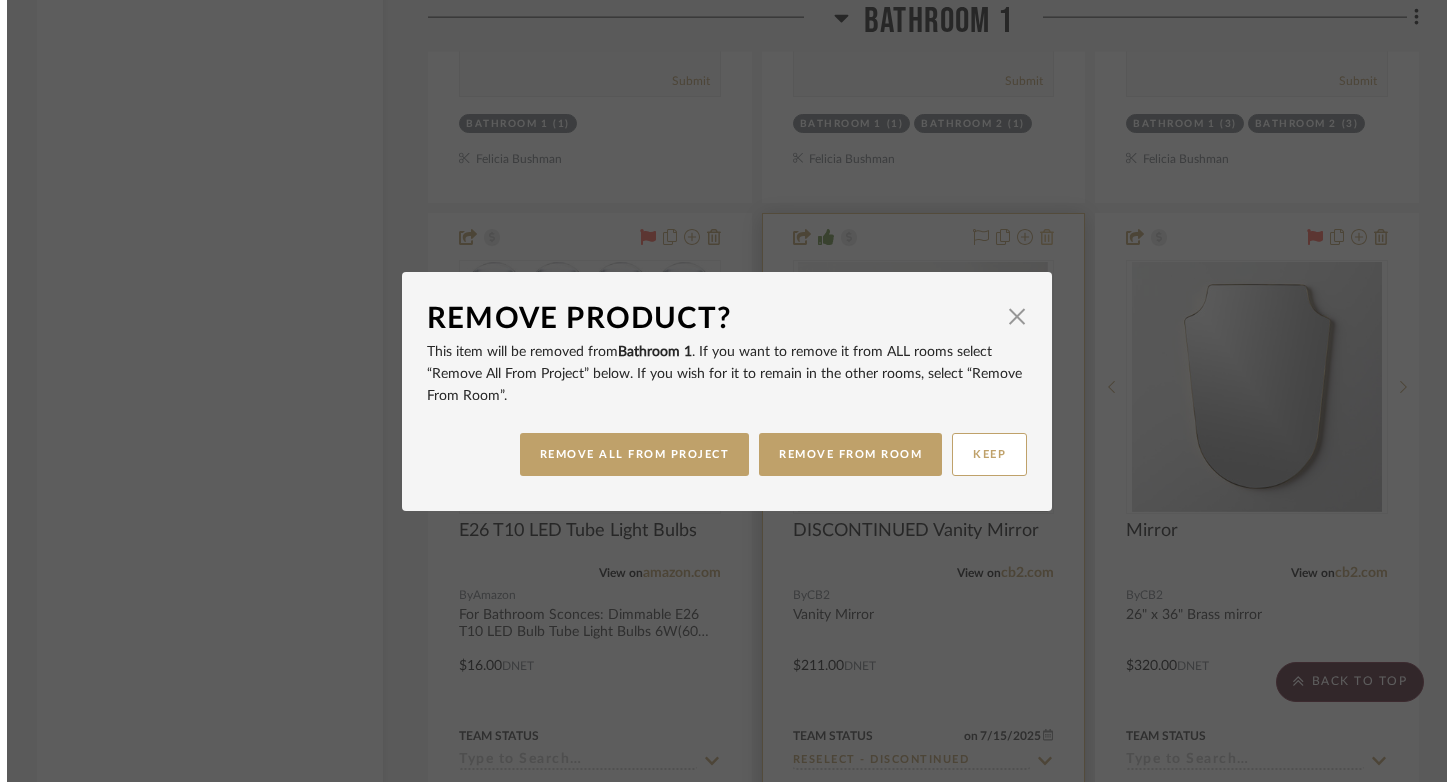 scroll, scrollTop: 0, scrollLeft: 0, axis: both 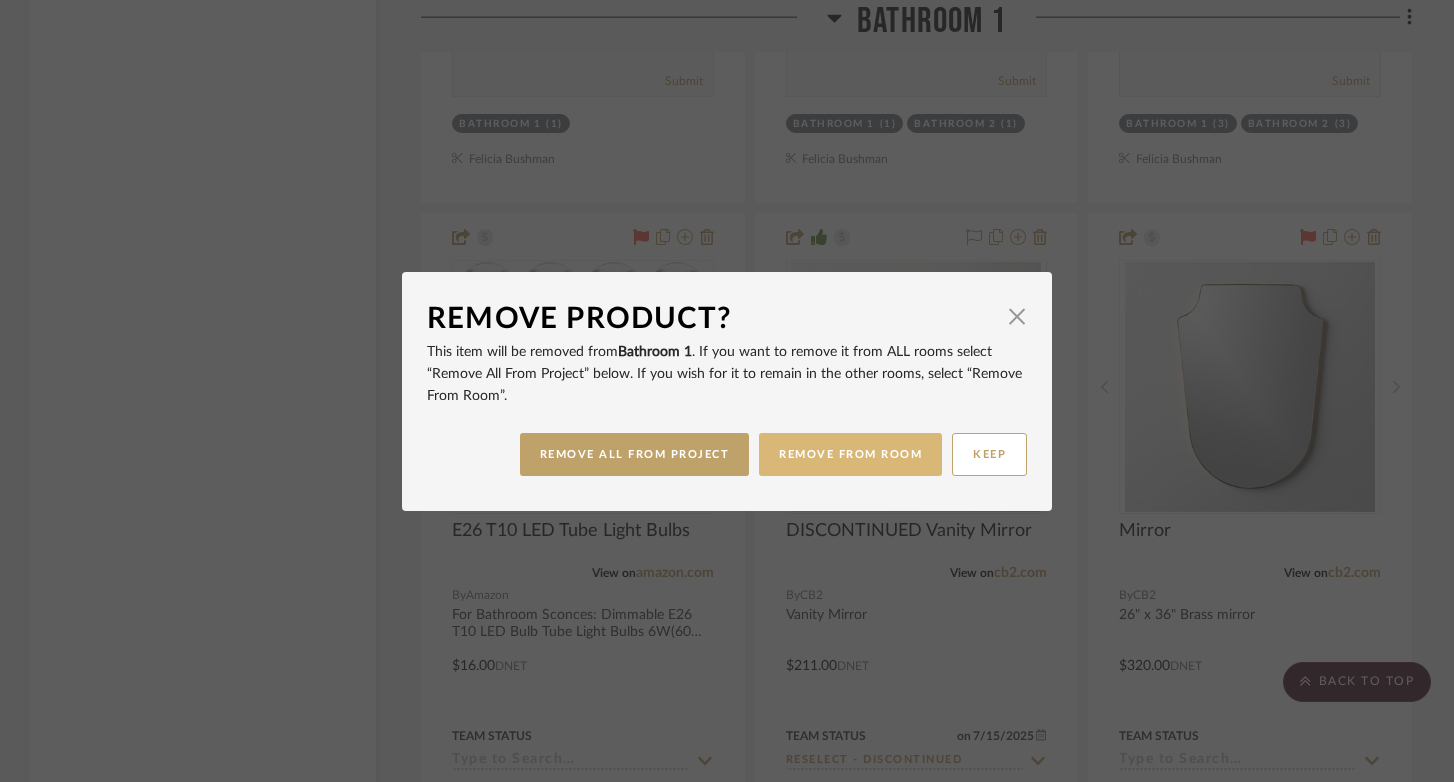 click on "REMOVE FROM ROOM" at bounding box center (850, 454) 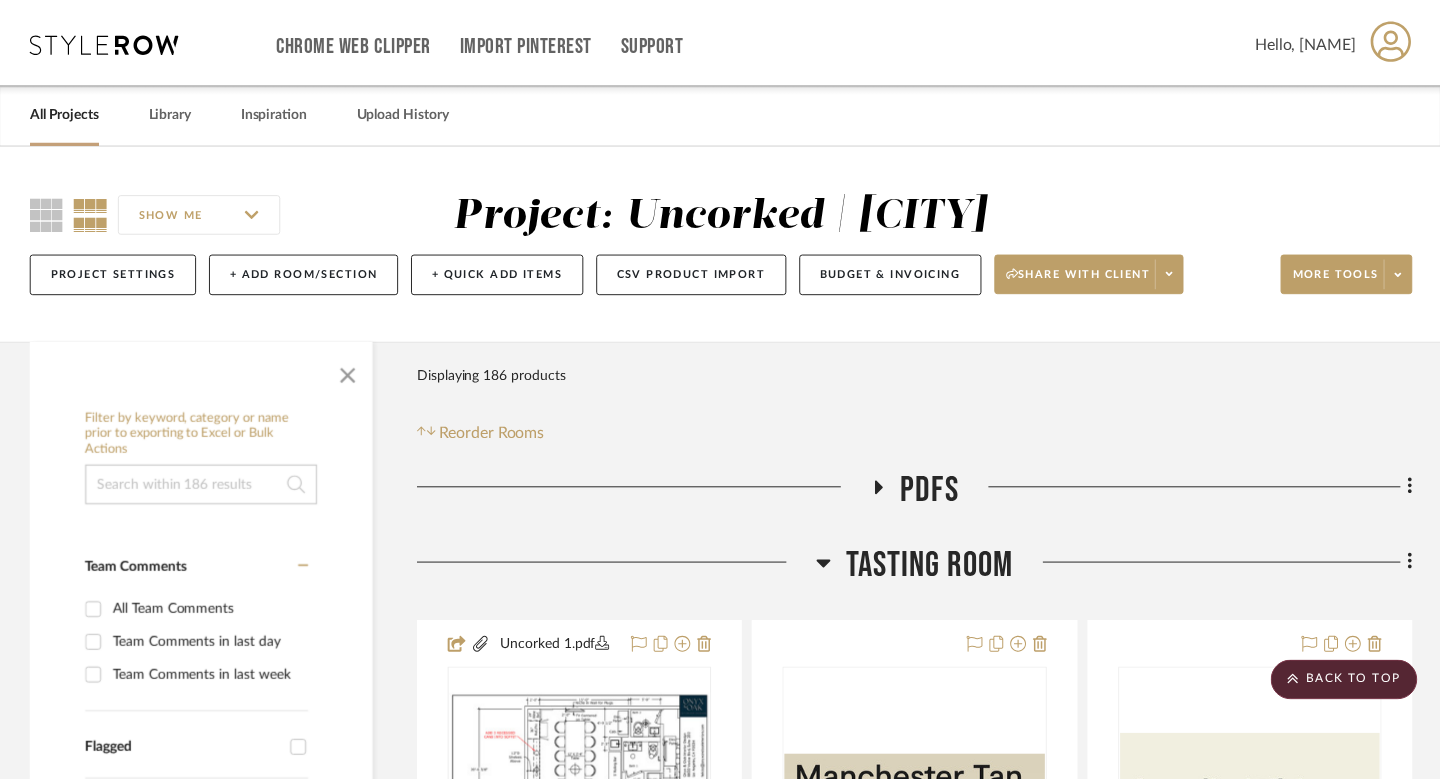 scroll, scrollTop: 21015, scrollLeft: 0, axis: vertical 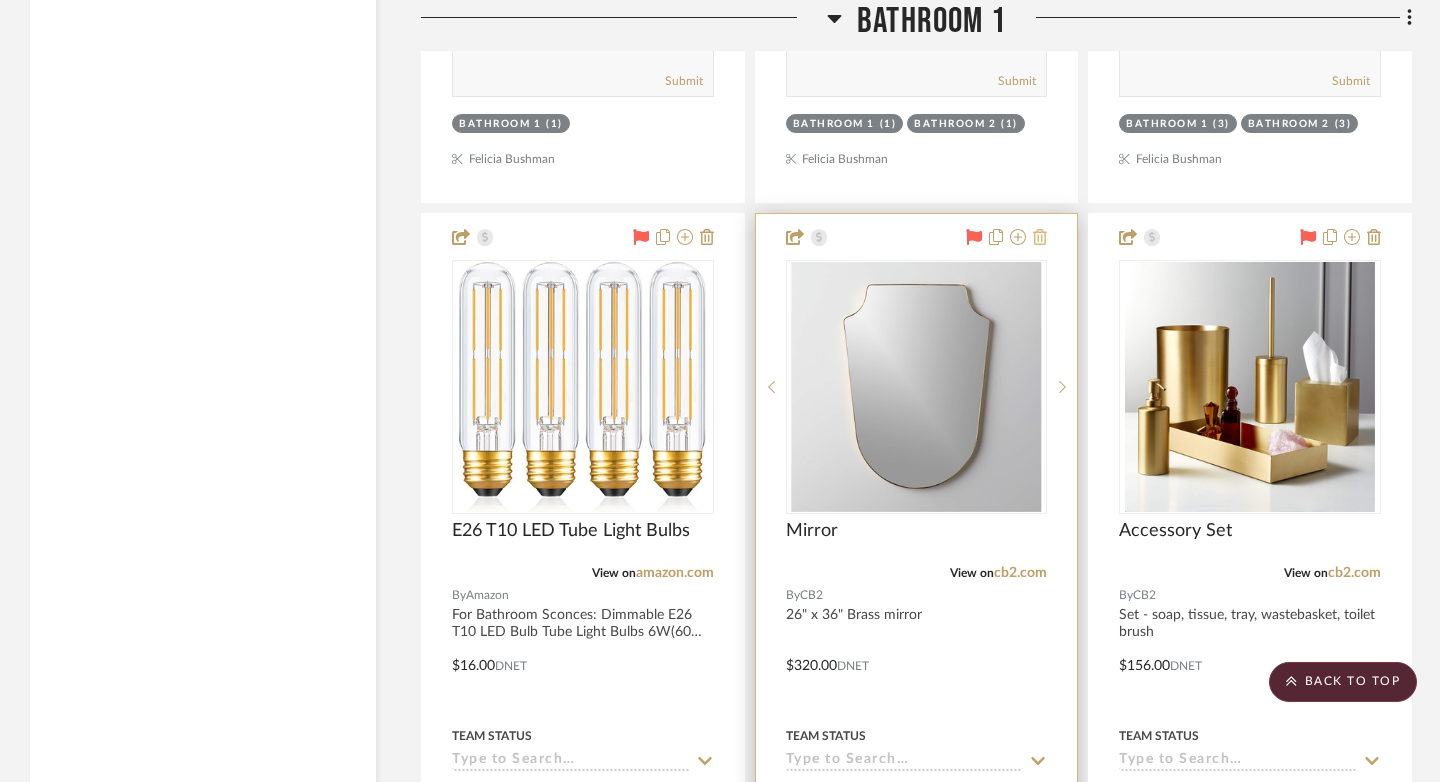 click 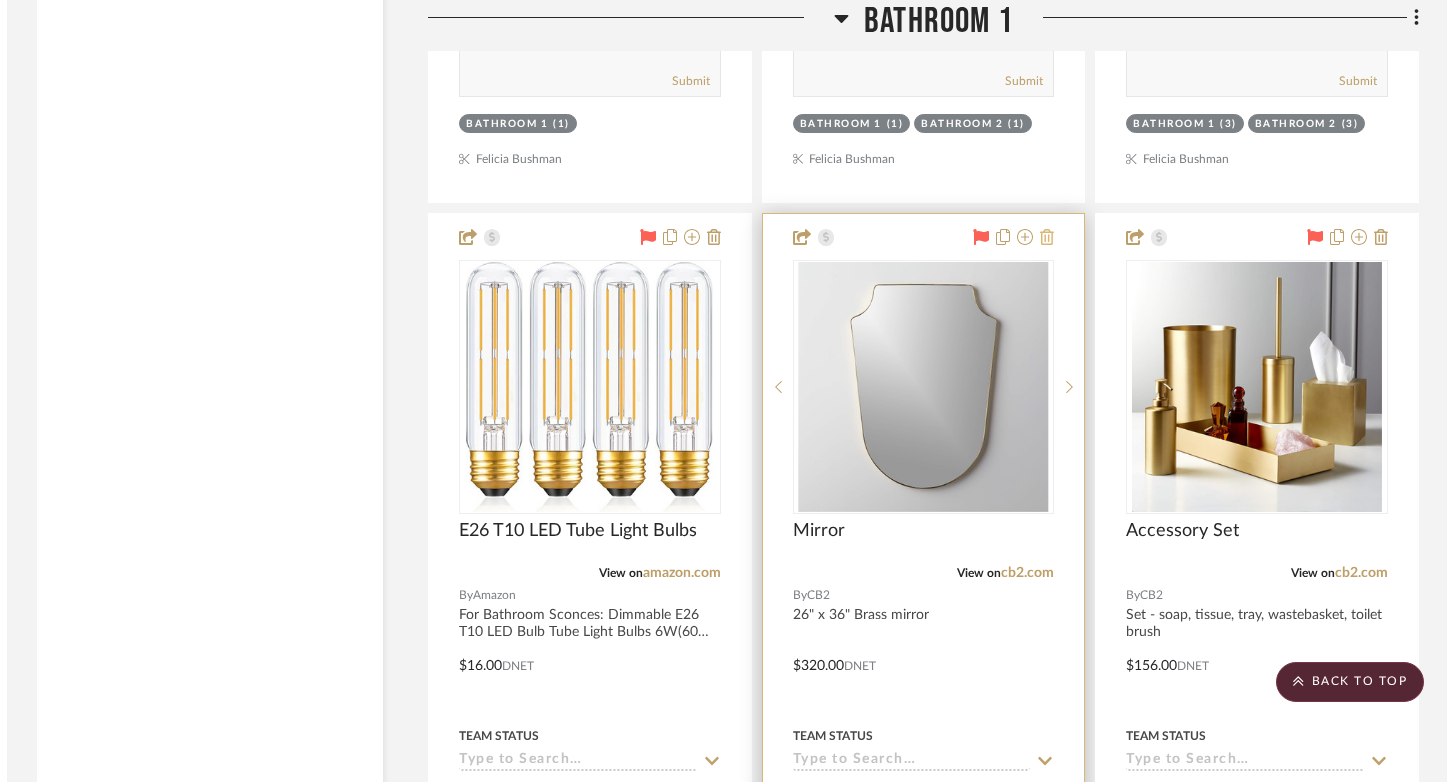 scroll, scrollTop: 0, scrollLeft: 0, axis: both 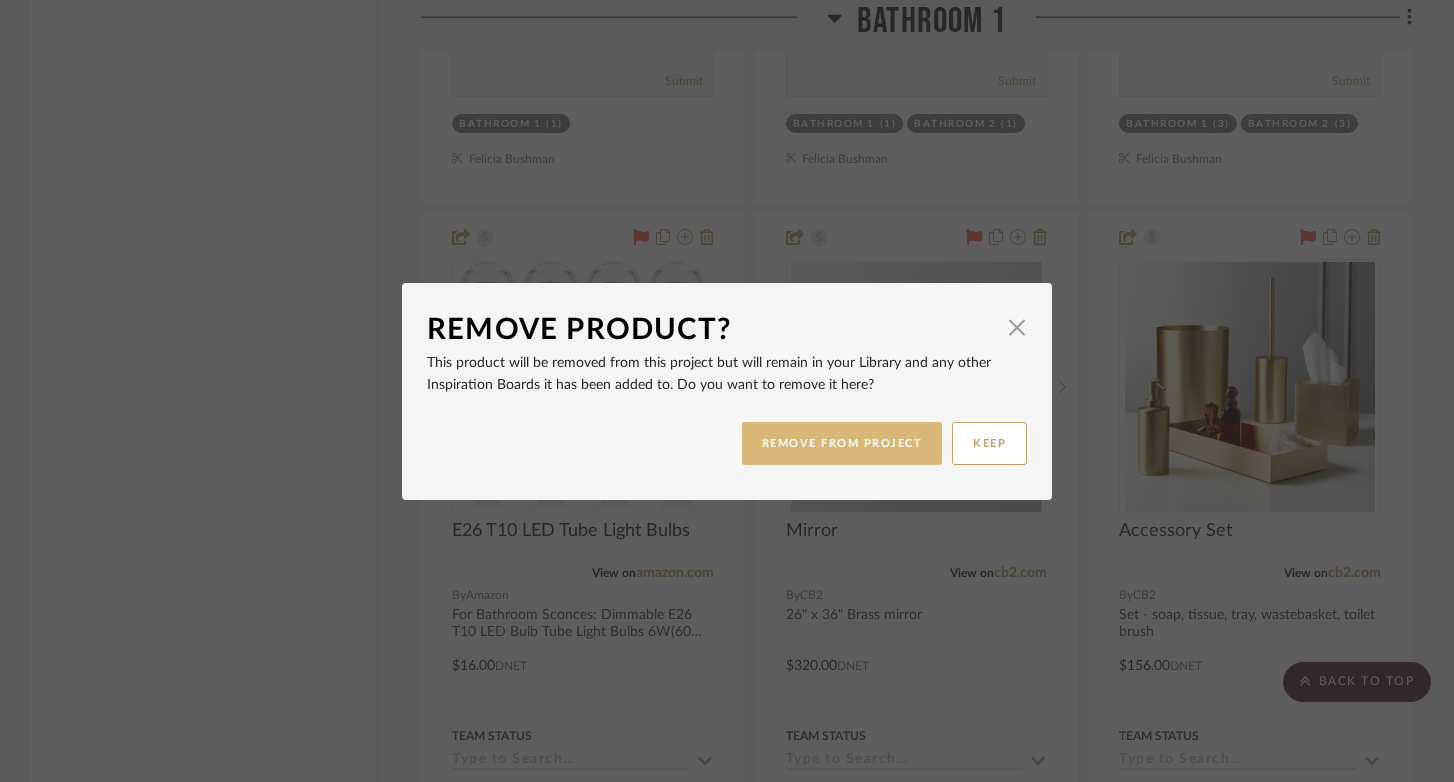 click on "REMOVE FROM PROJECT" at bounding box center (842, 443) 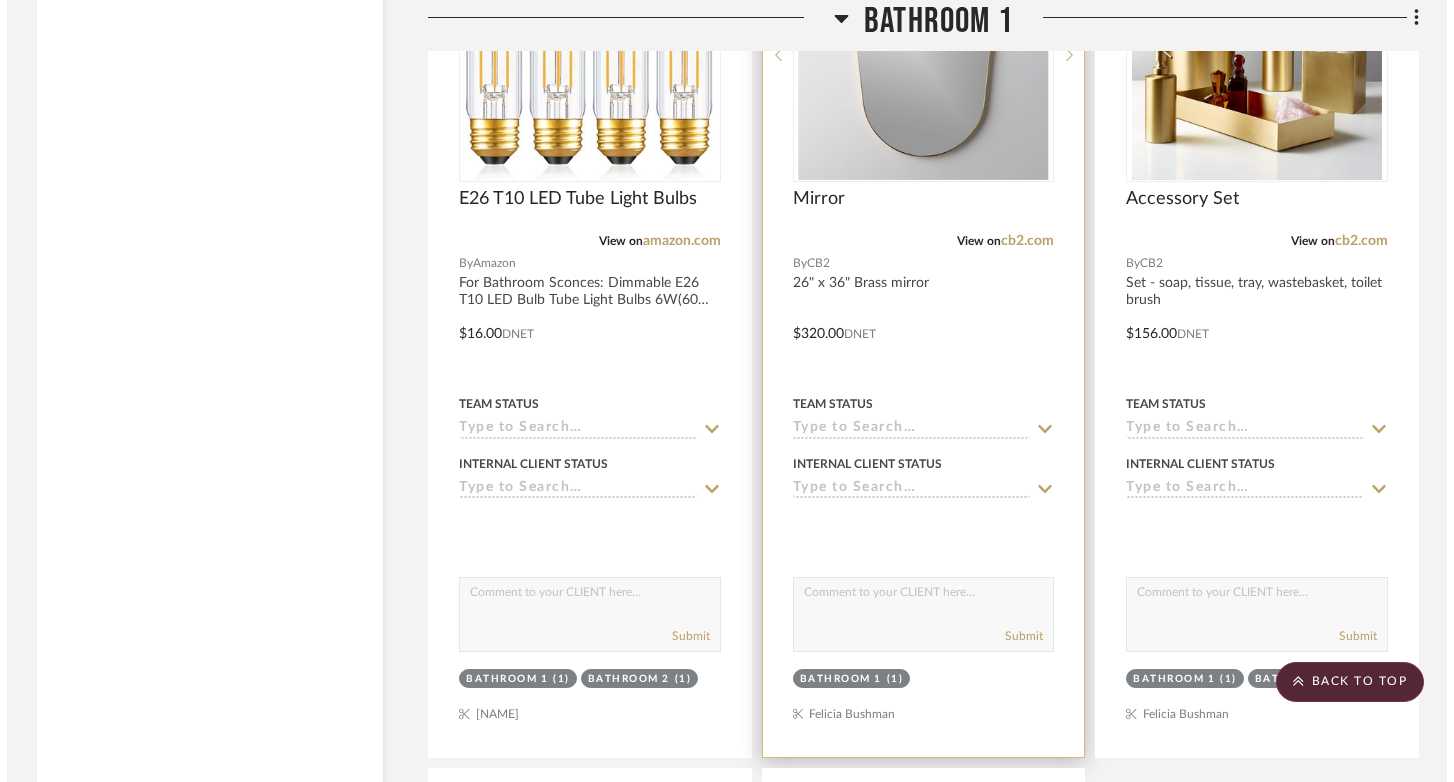 scroll, scrollTop: 0, scrollLeft: 0, axis: both 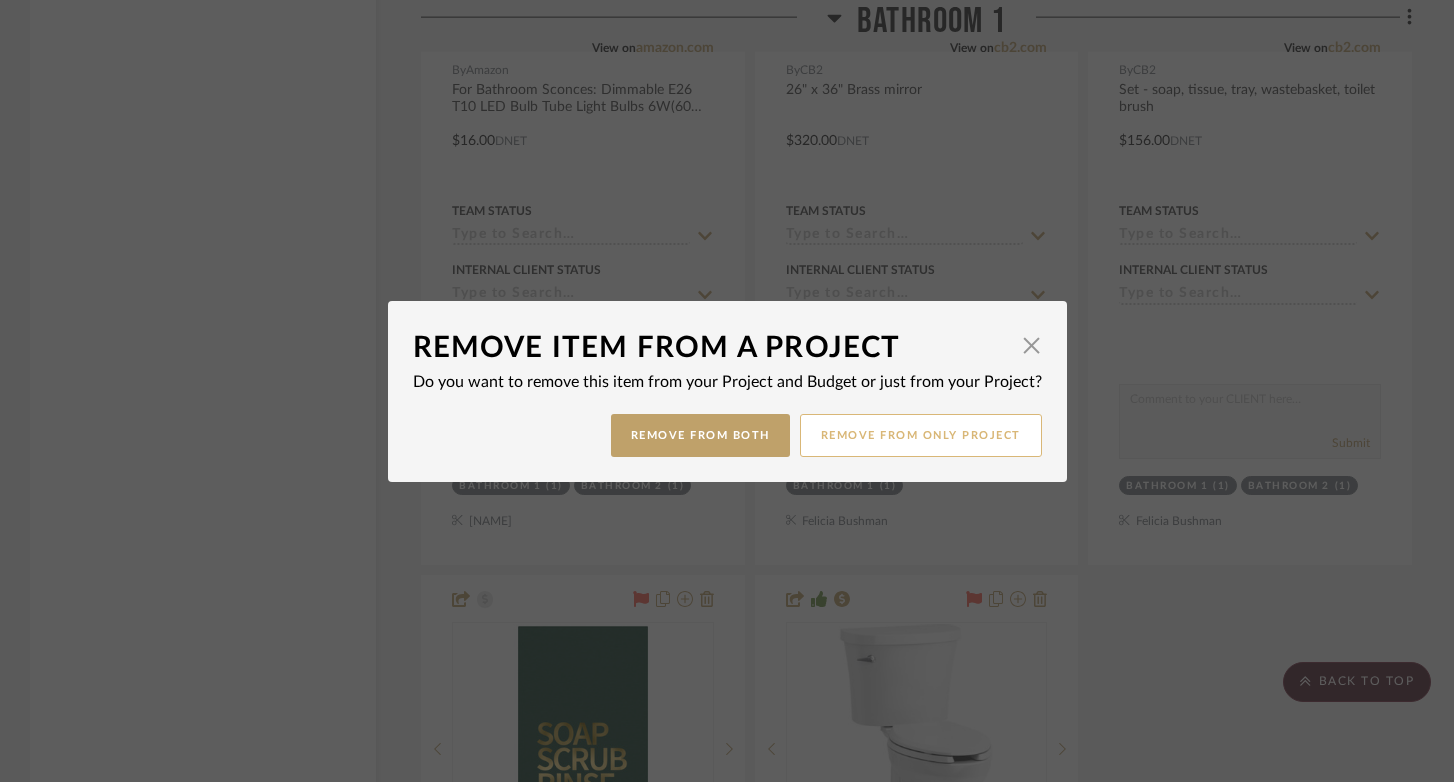 click on "Remove from only Project" at bounding box center (921, 435) 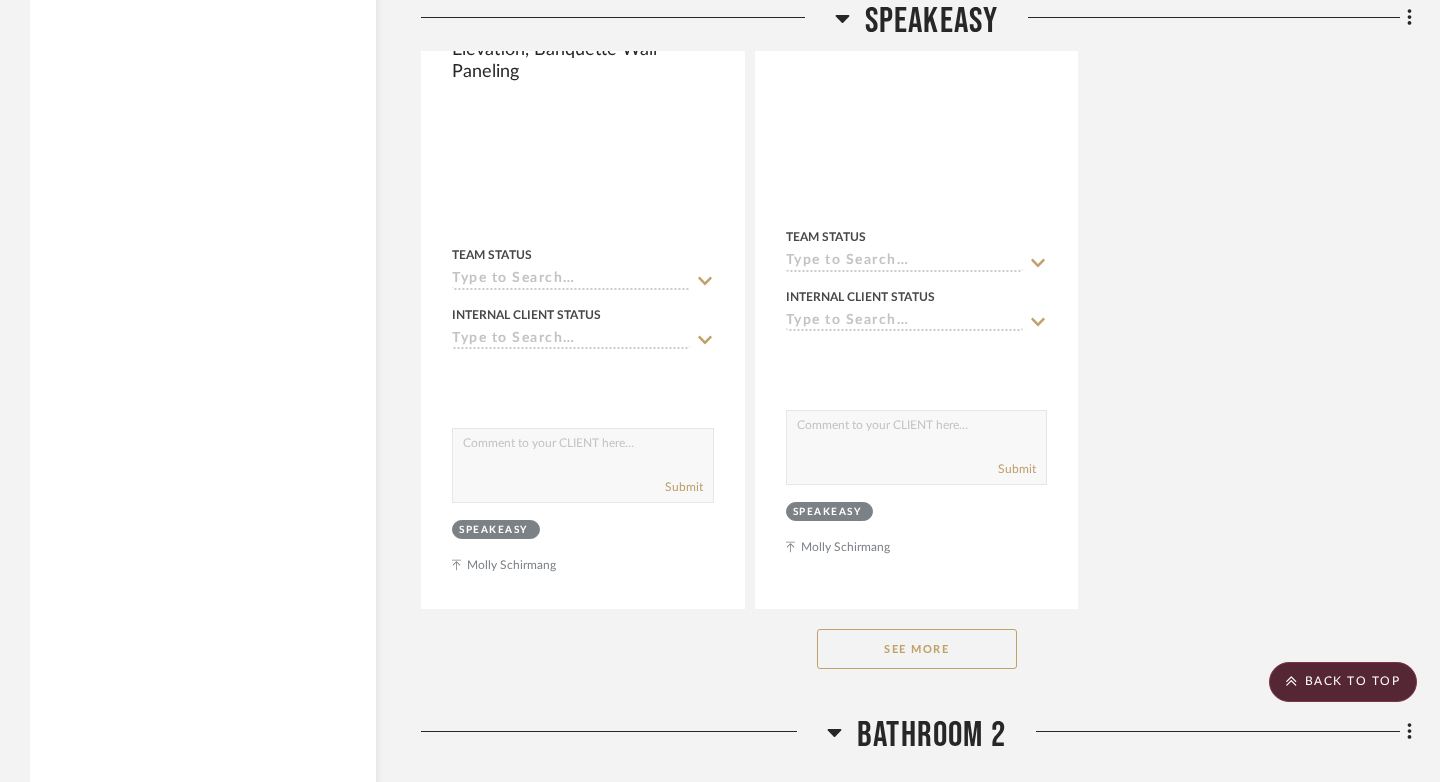 scroll, scrollTop: 25420, scrollLeft: 0, axis: vertical 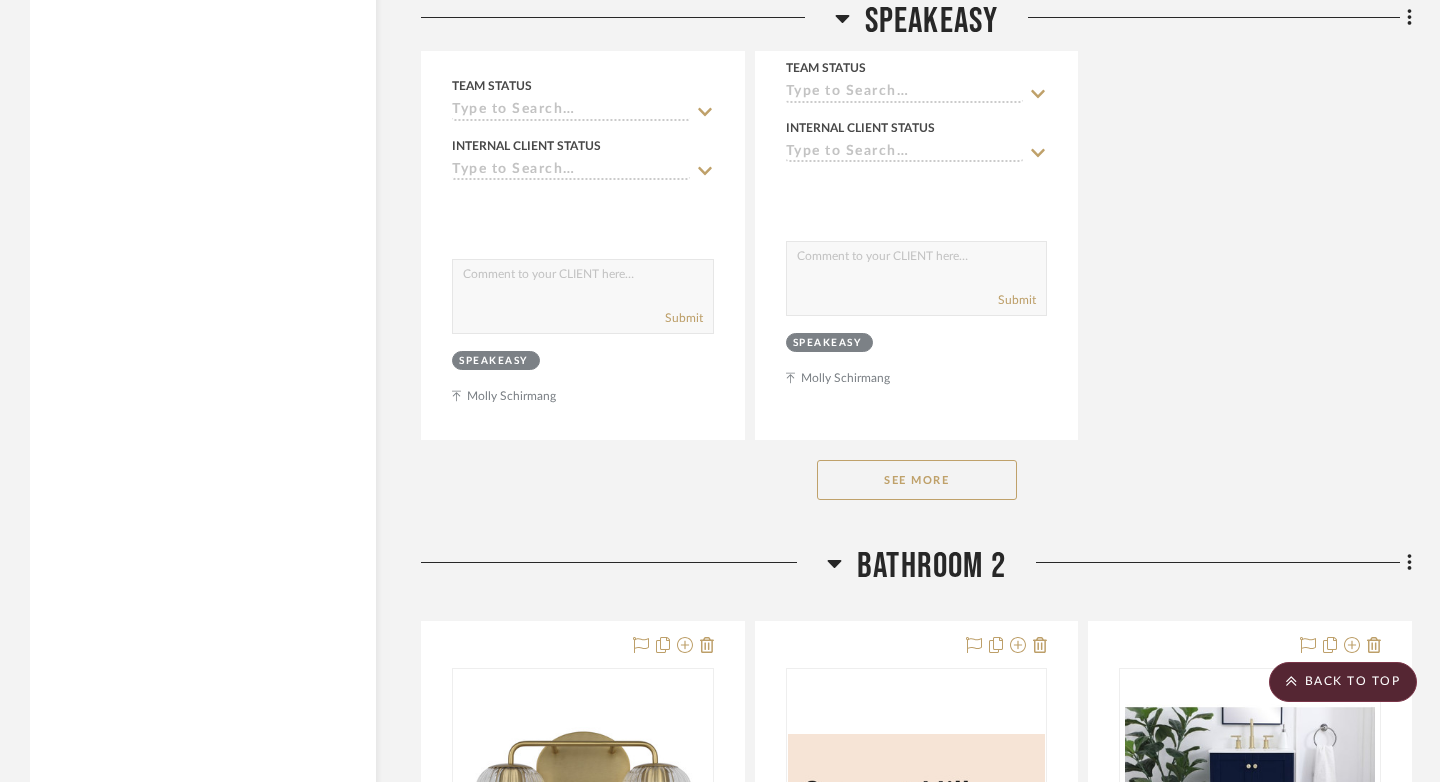 click on "See More" 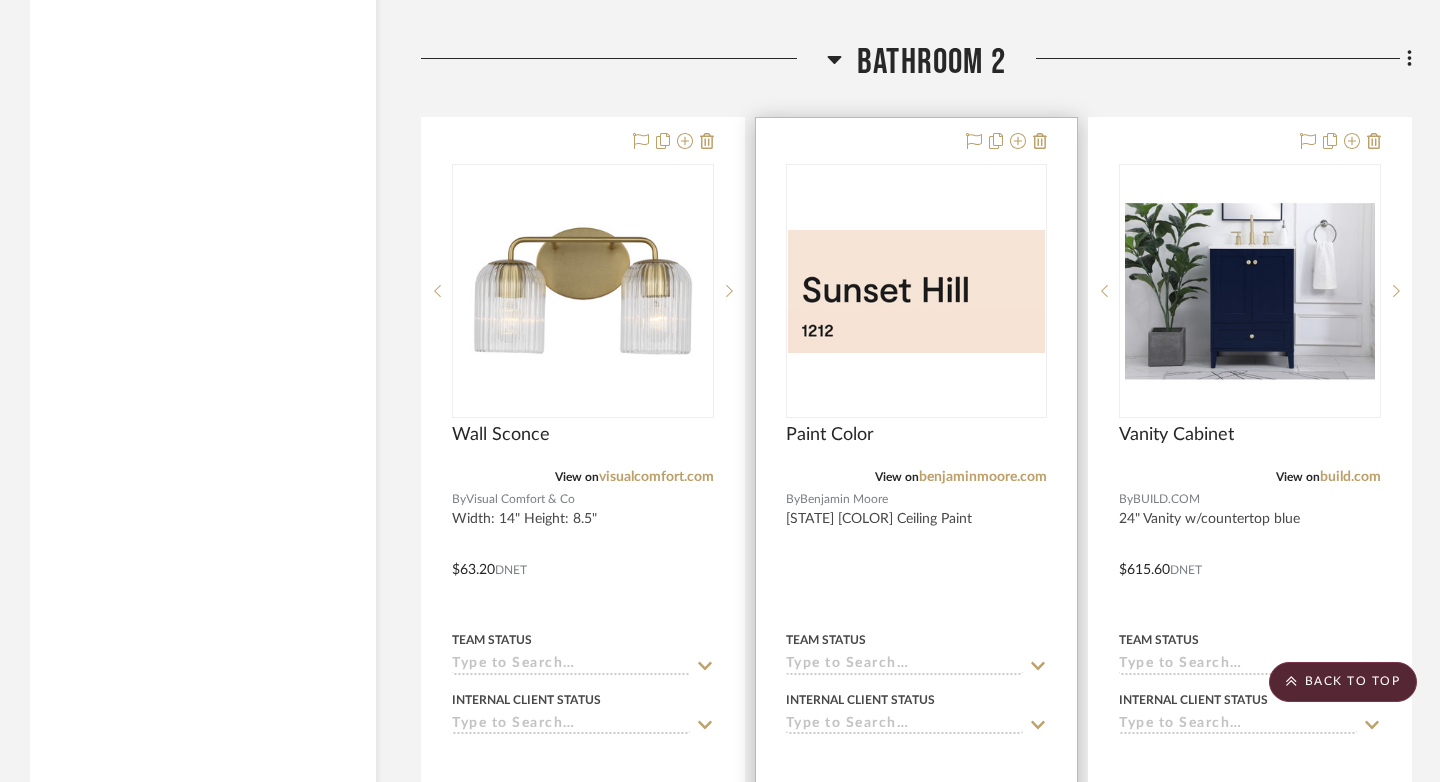 scroll, scrollTop: 39251, scrollLeft: 0, axis: vertical 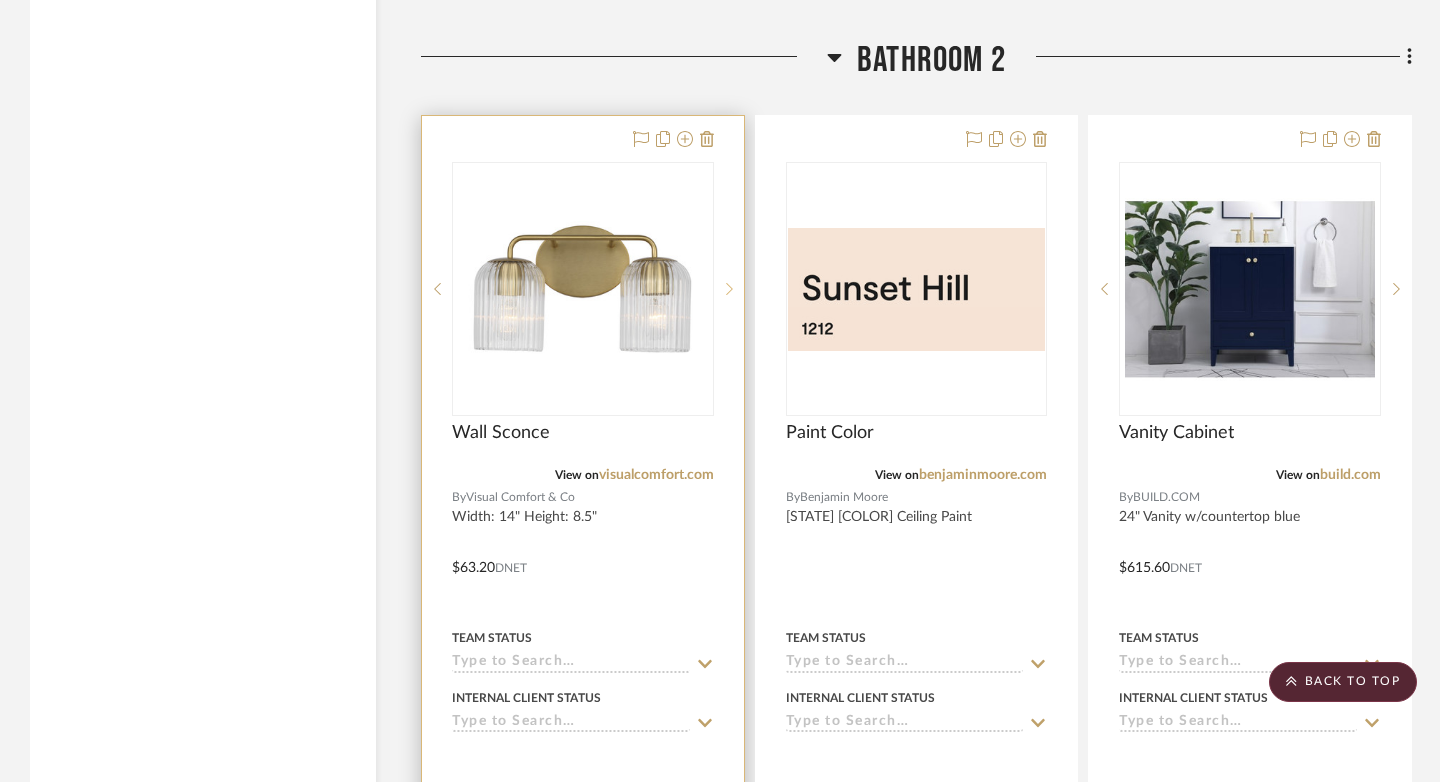 type 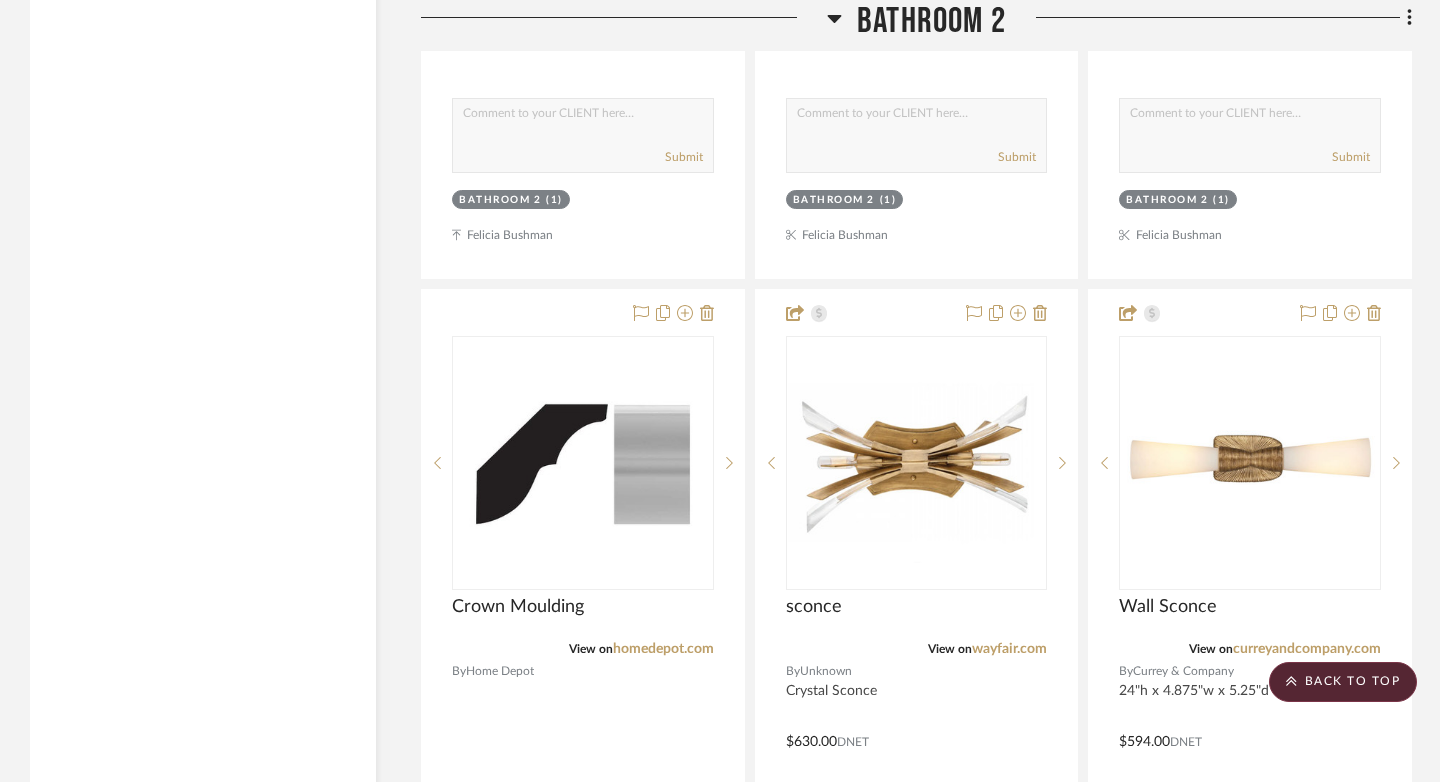 scroll, scrollTop: 40094, scrollLeft: 0, axis: vertical 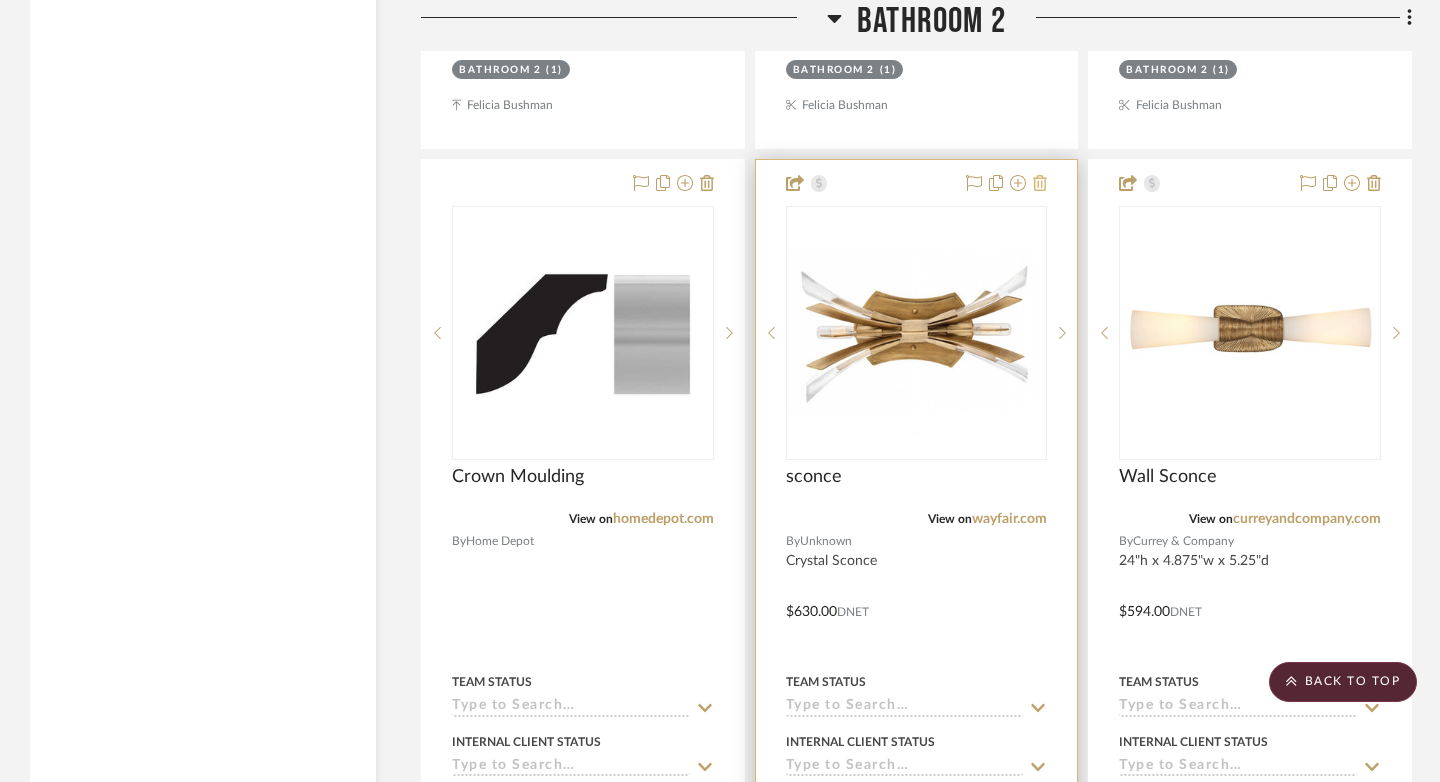 click 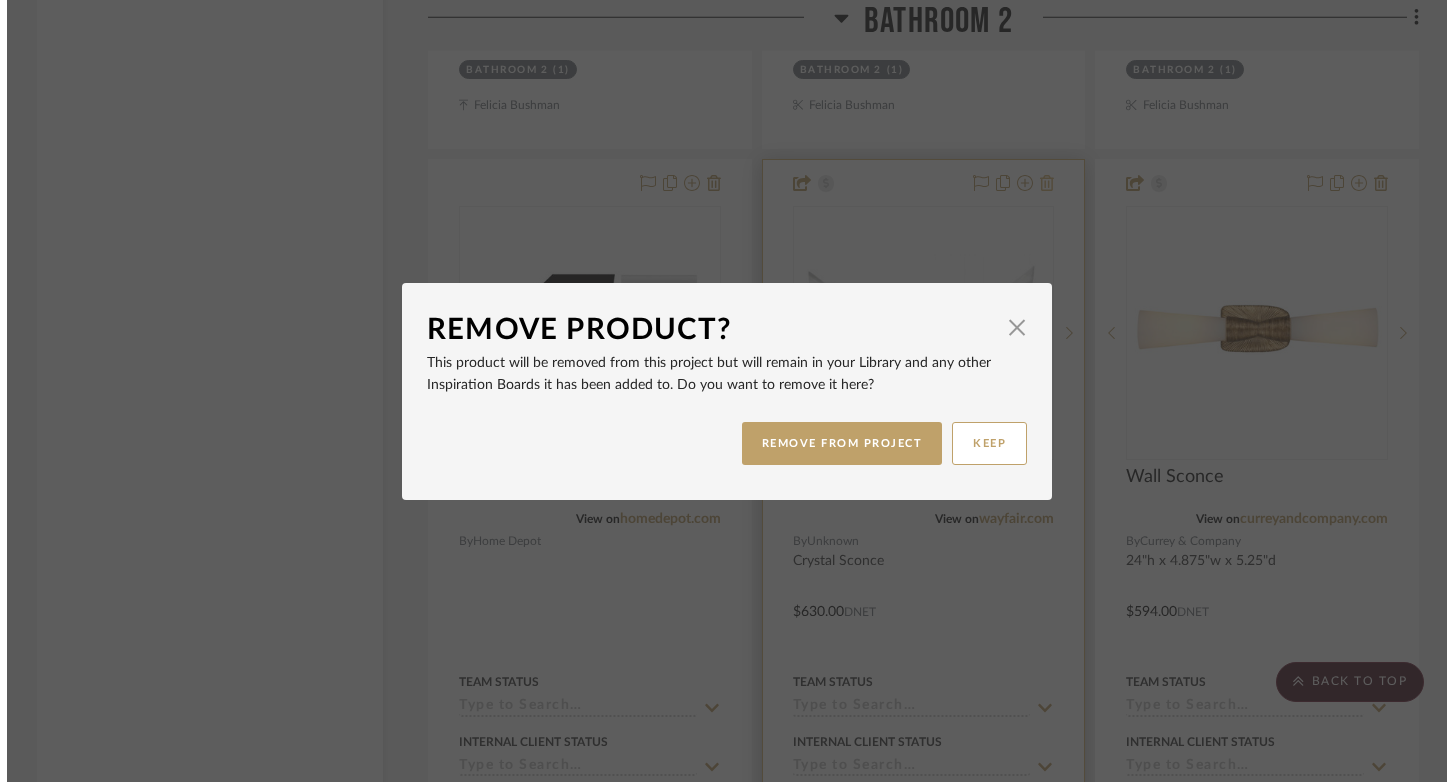 scroll, scrollTop: 0, scrollLeft: 0, axis: both 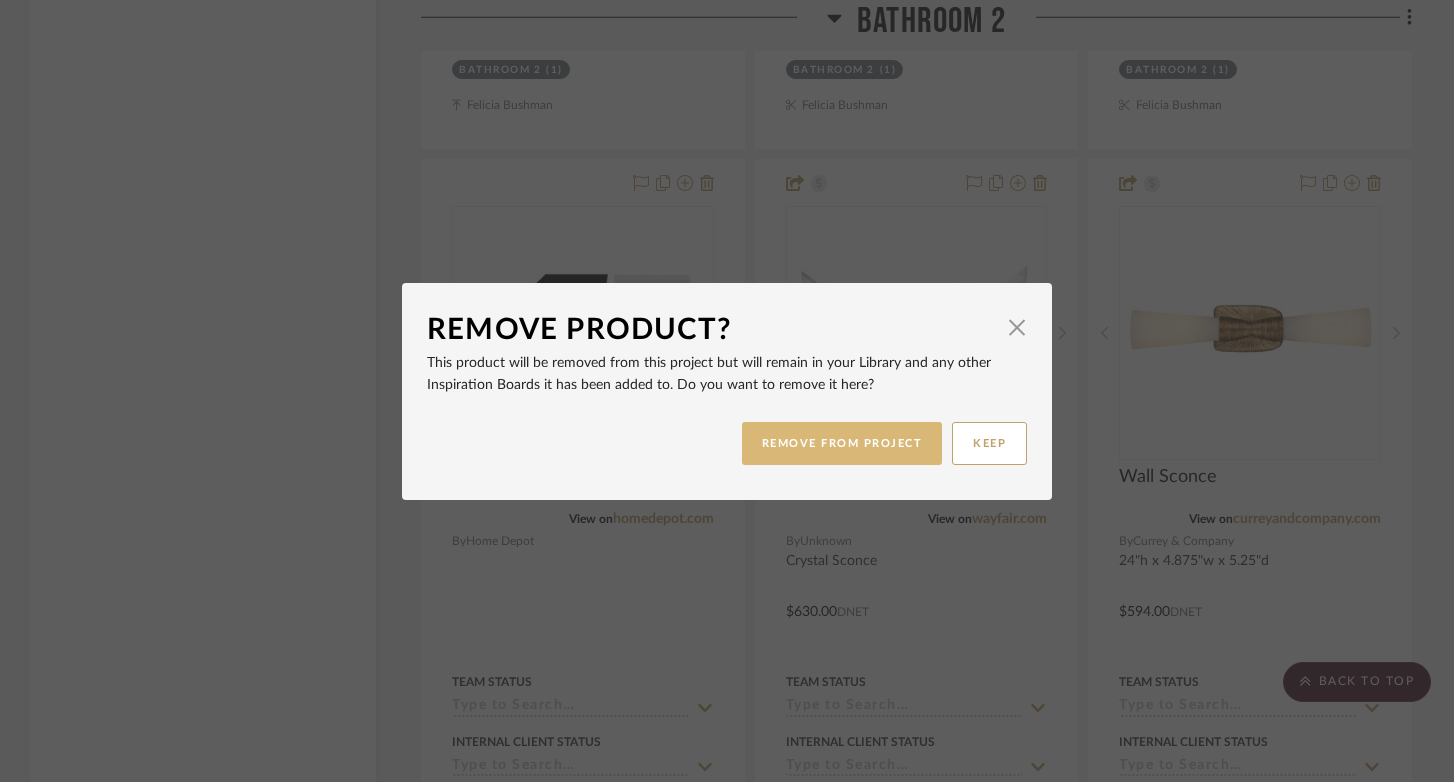 click on "REMOVE FROM PROJECT" at bounding box center (842, 443) 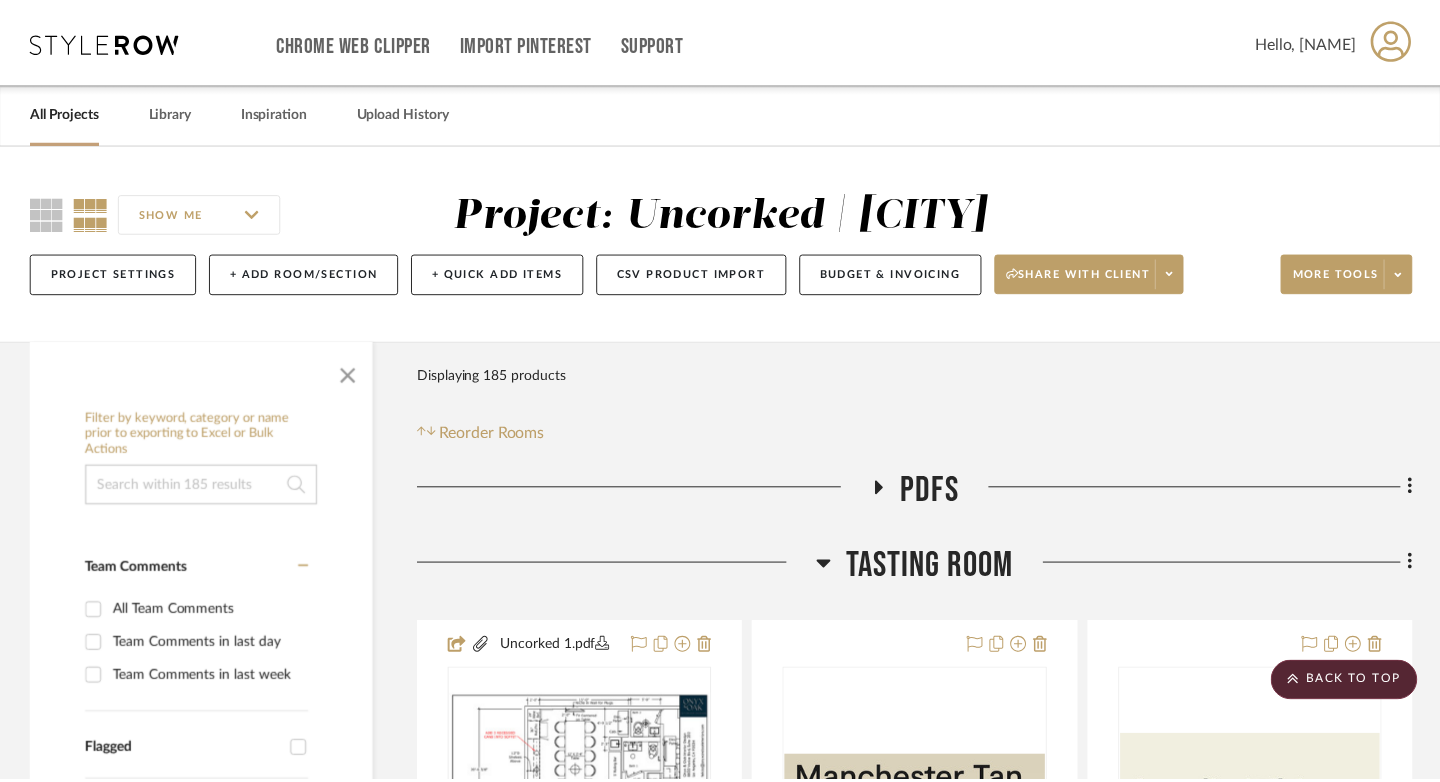 scroll, scrollTop: 40094, scrollLeft: 0, axis: vertical 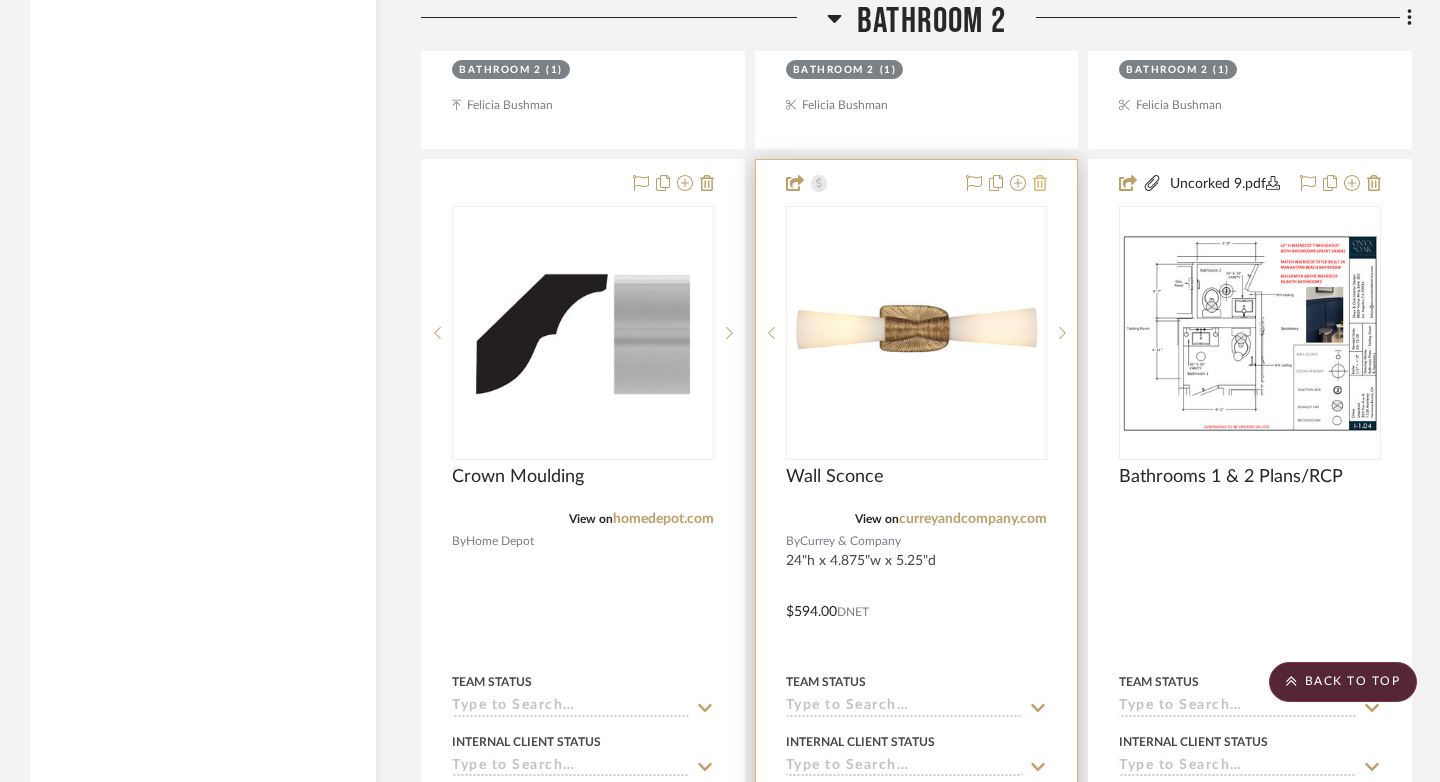 click 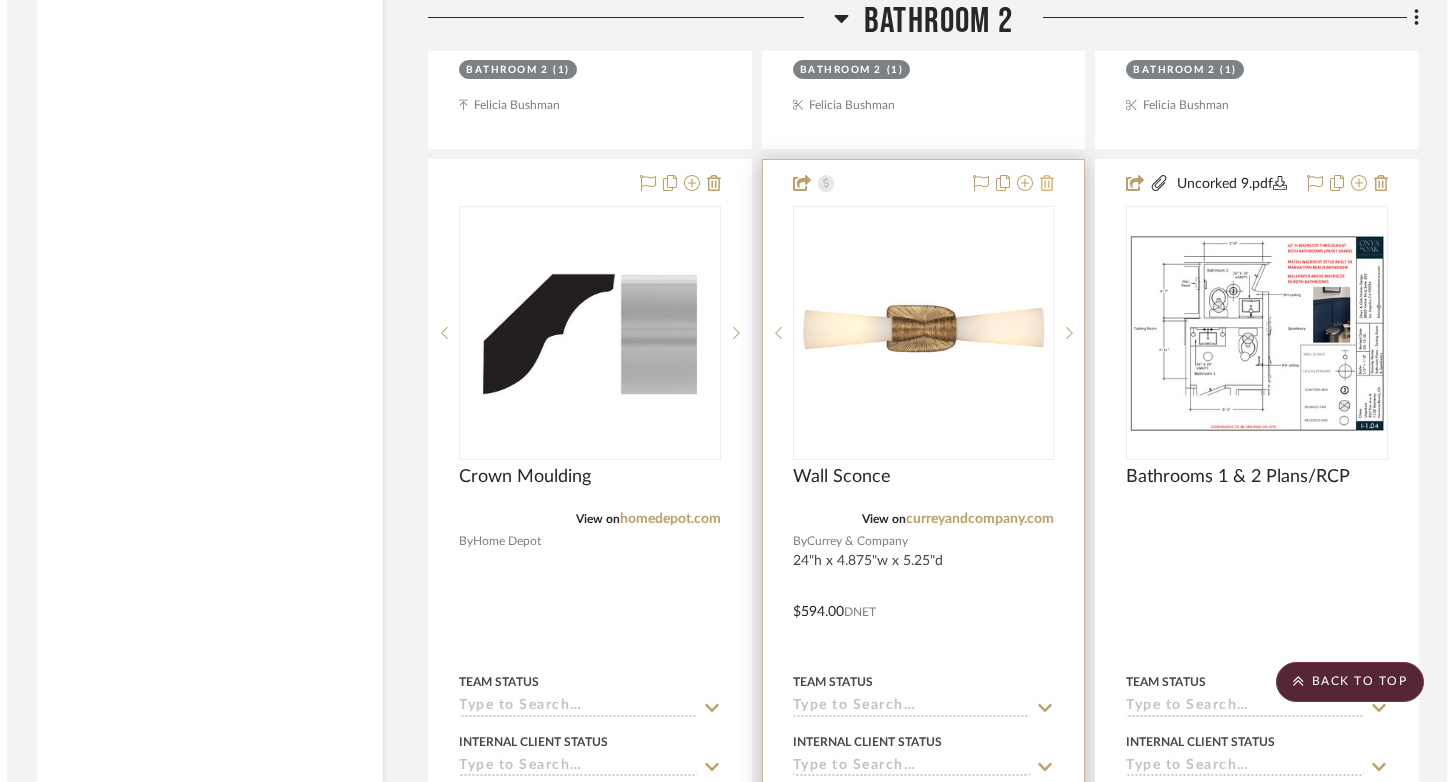 scroll, scrollTop: 0, scrollLeft: 0, axis: both 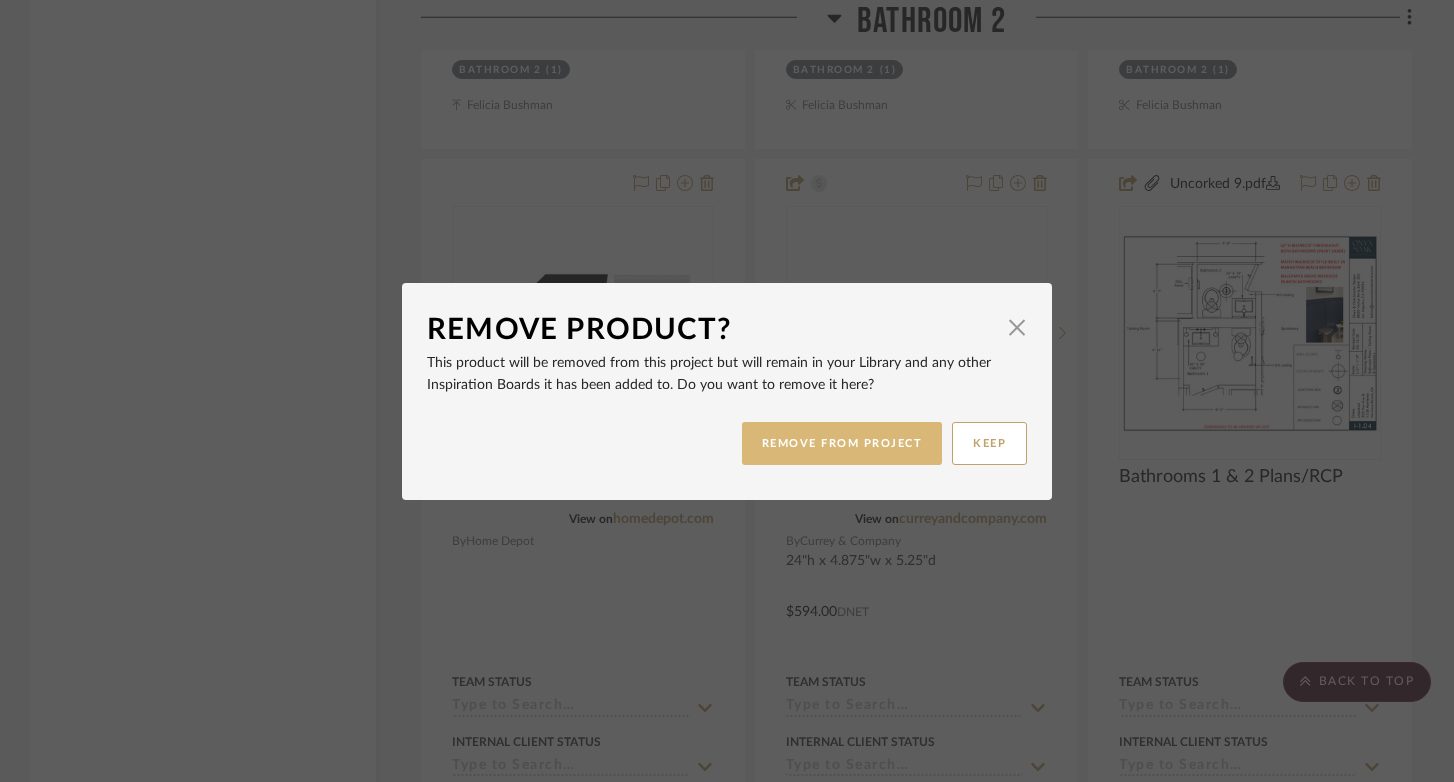 click on "REMOVE FROM PROJECT" at bounding box center (842, 443) 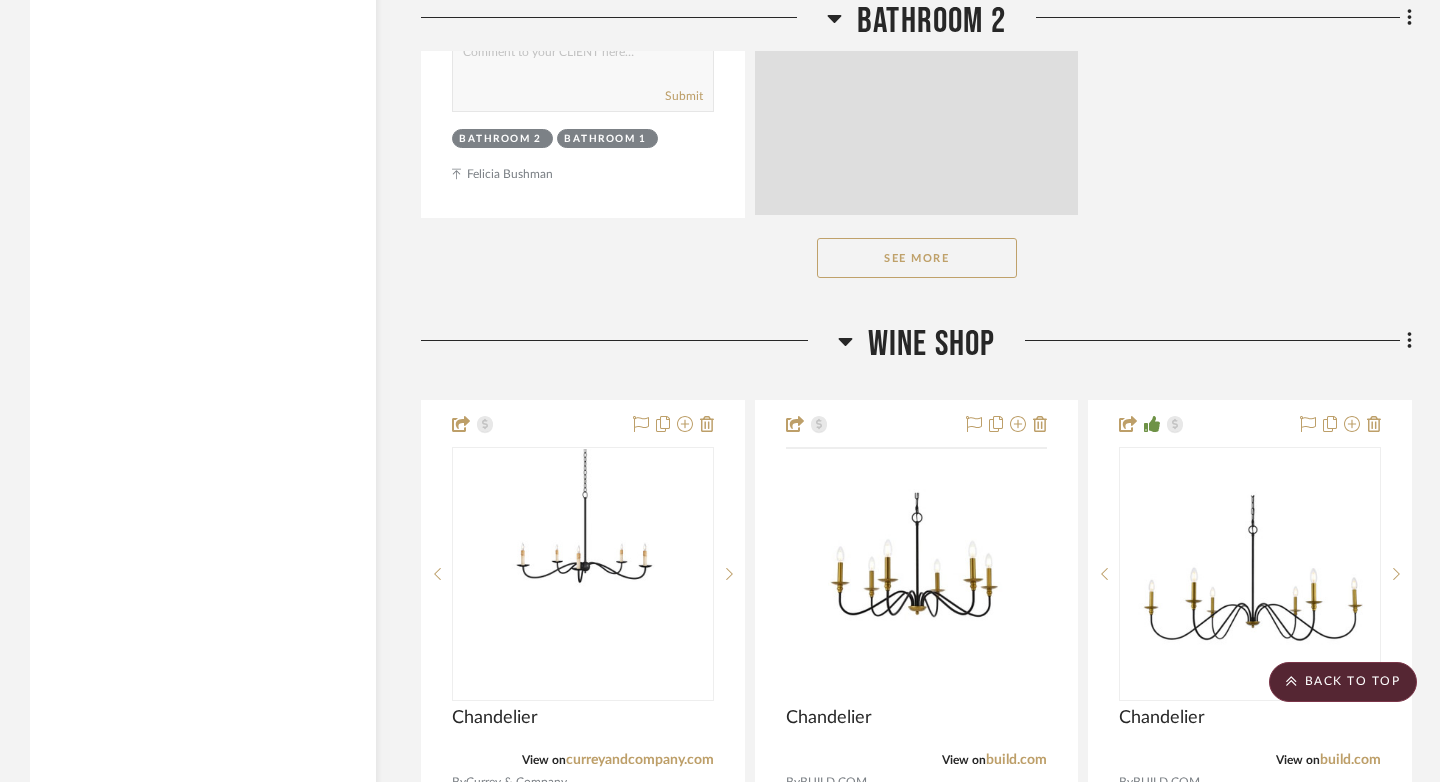 scroll, scrollTop: 41830, scrollLeft: 0, axis: vertical 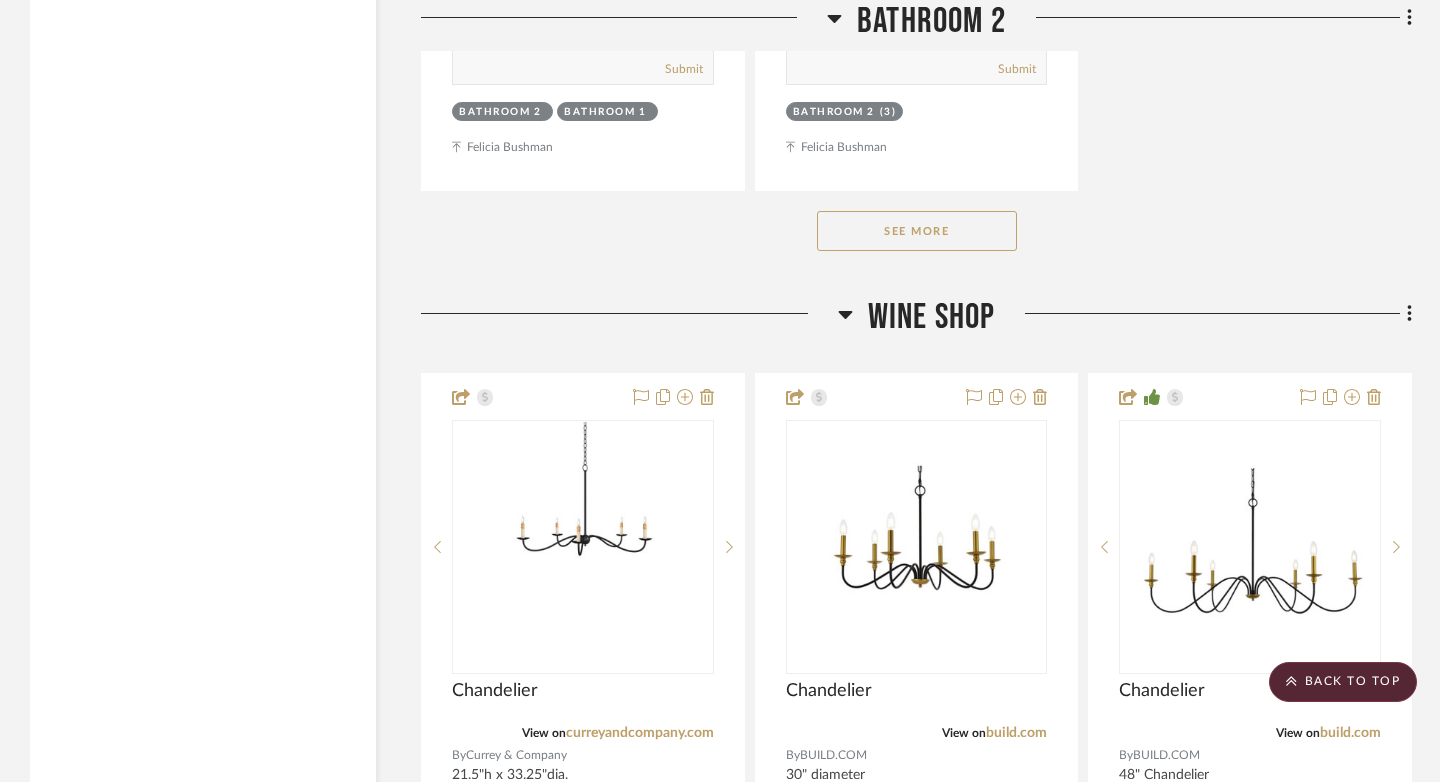 click on "See More" 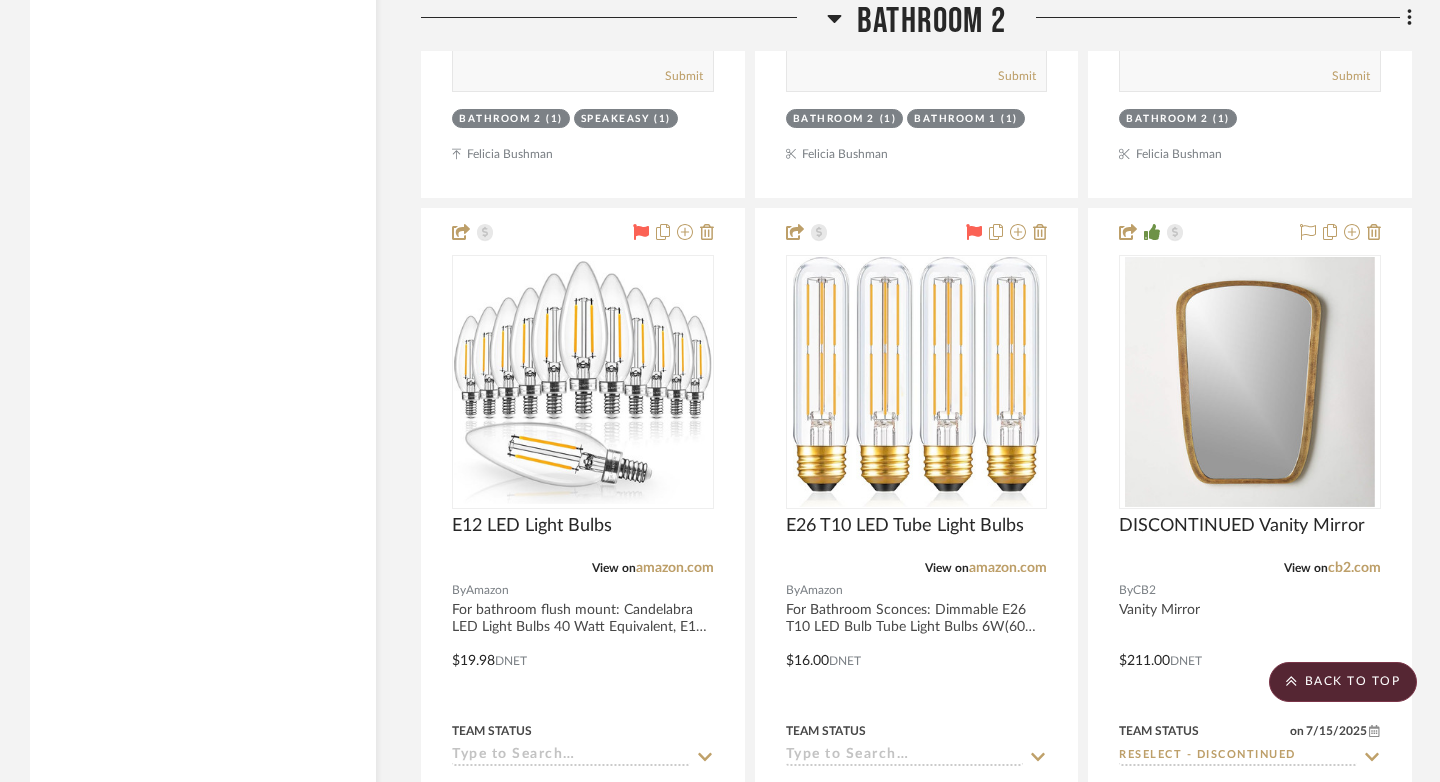 scroll, scrollTop: 43633, scrollLeft: 0, axis: vertical 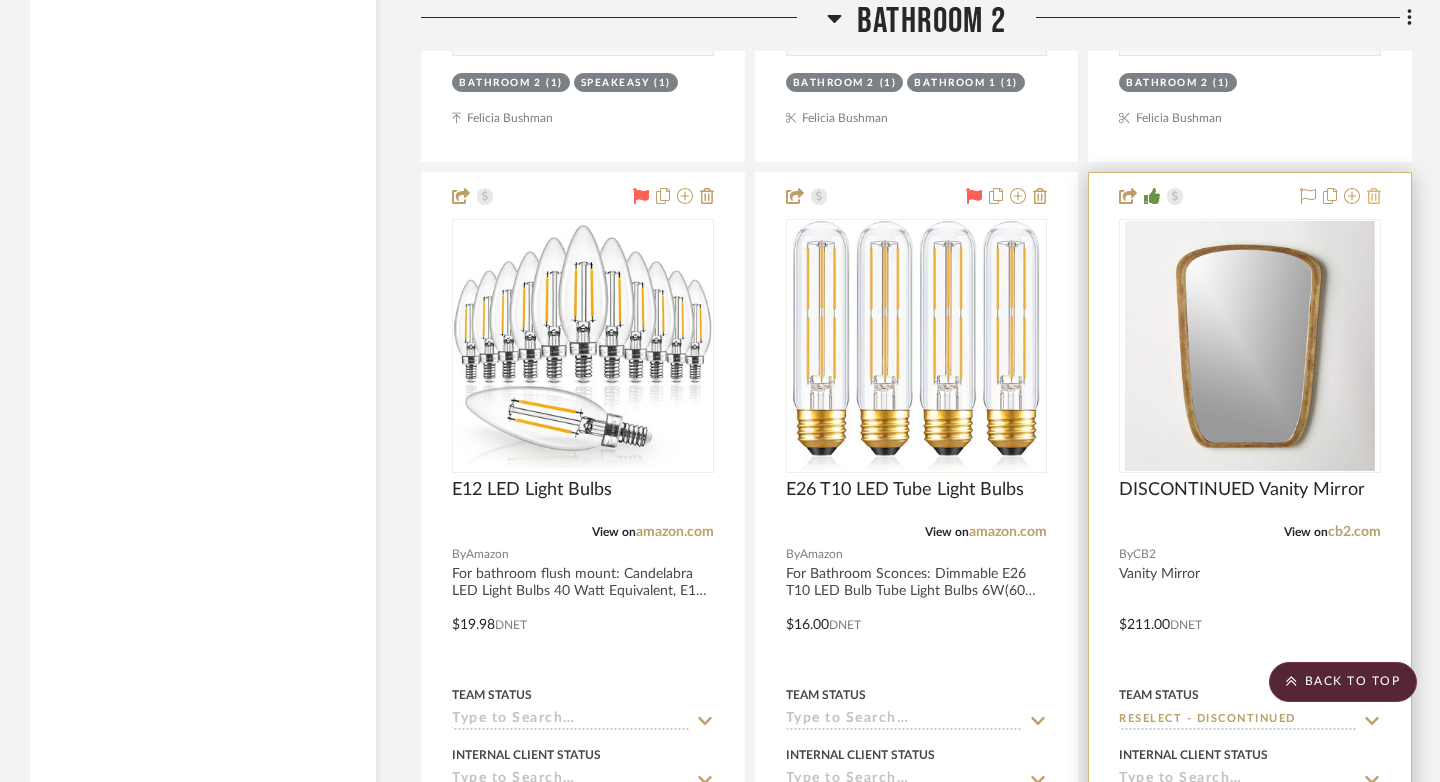click 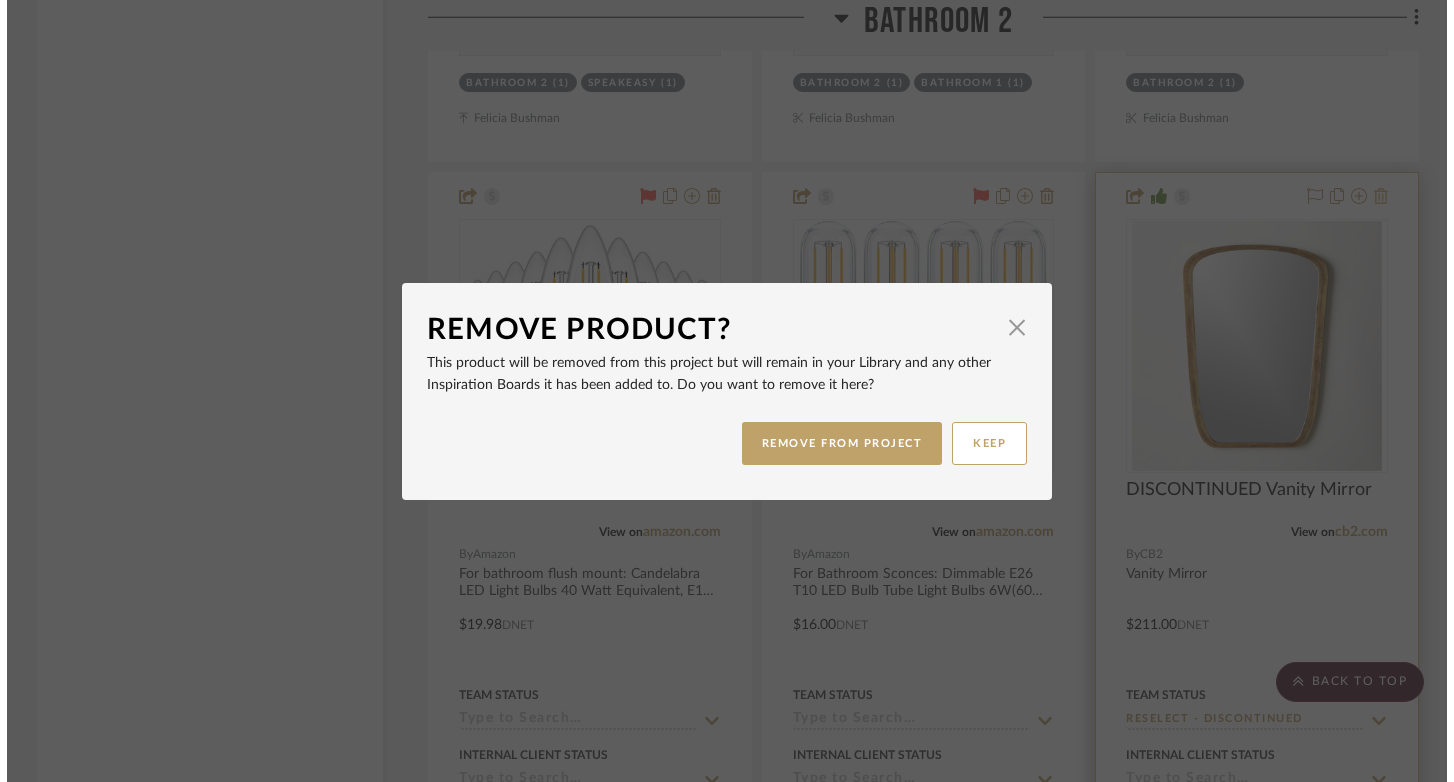 scroll, scrollTop: 0, scrollLeft: 0, axis: both 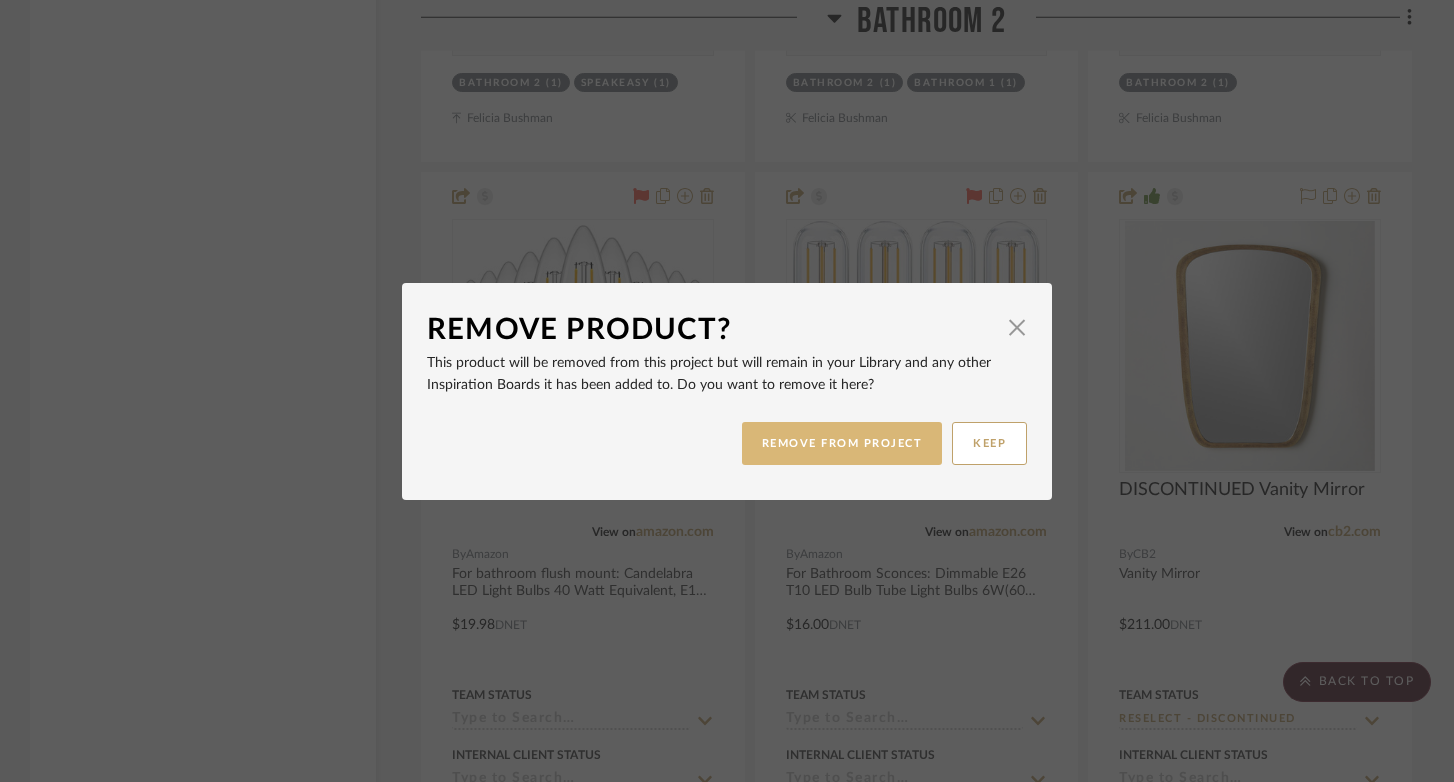 click on "REMOVE FROM PROJECT" at bounding box center [842, 443] 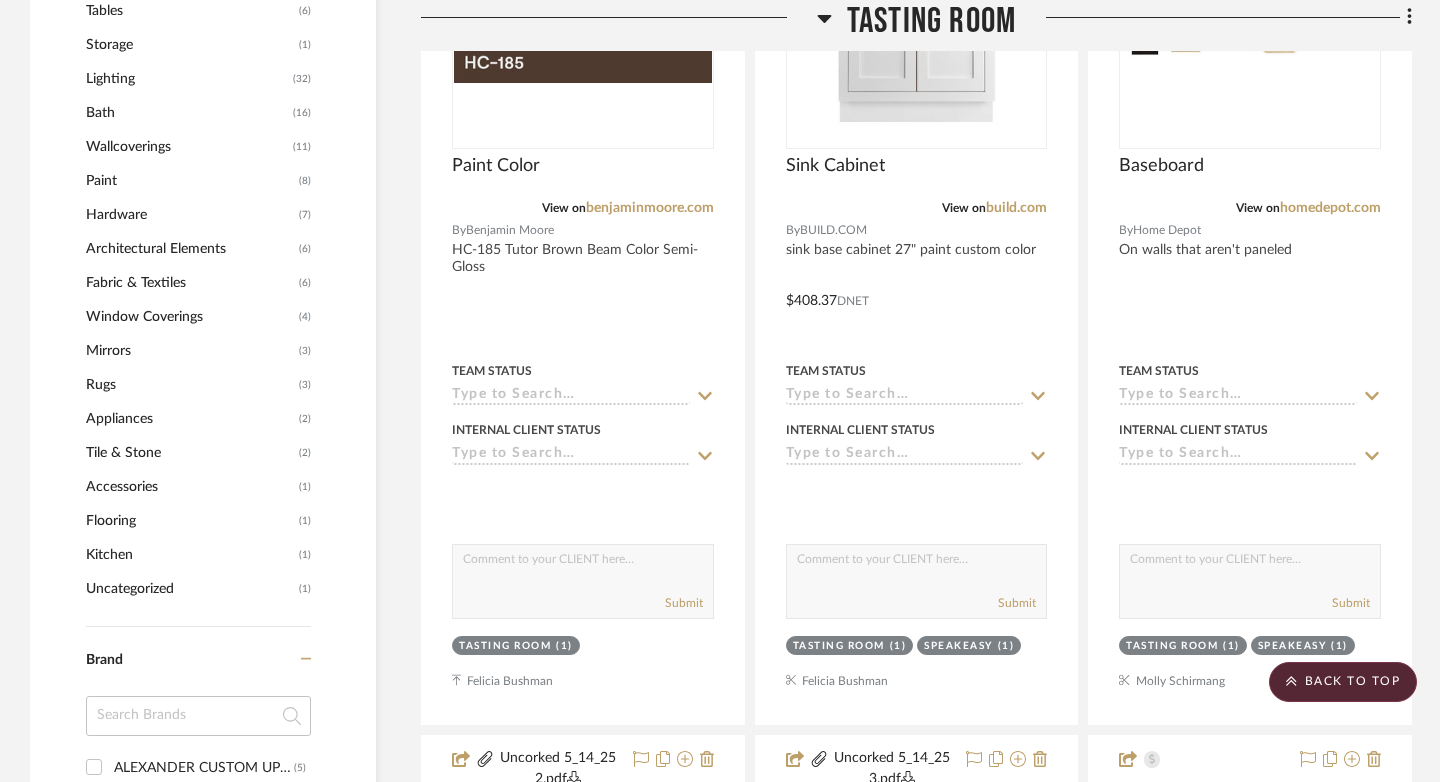 scroll, scrollTop: 0, scrollLeft: 0, axis: both 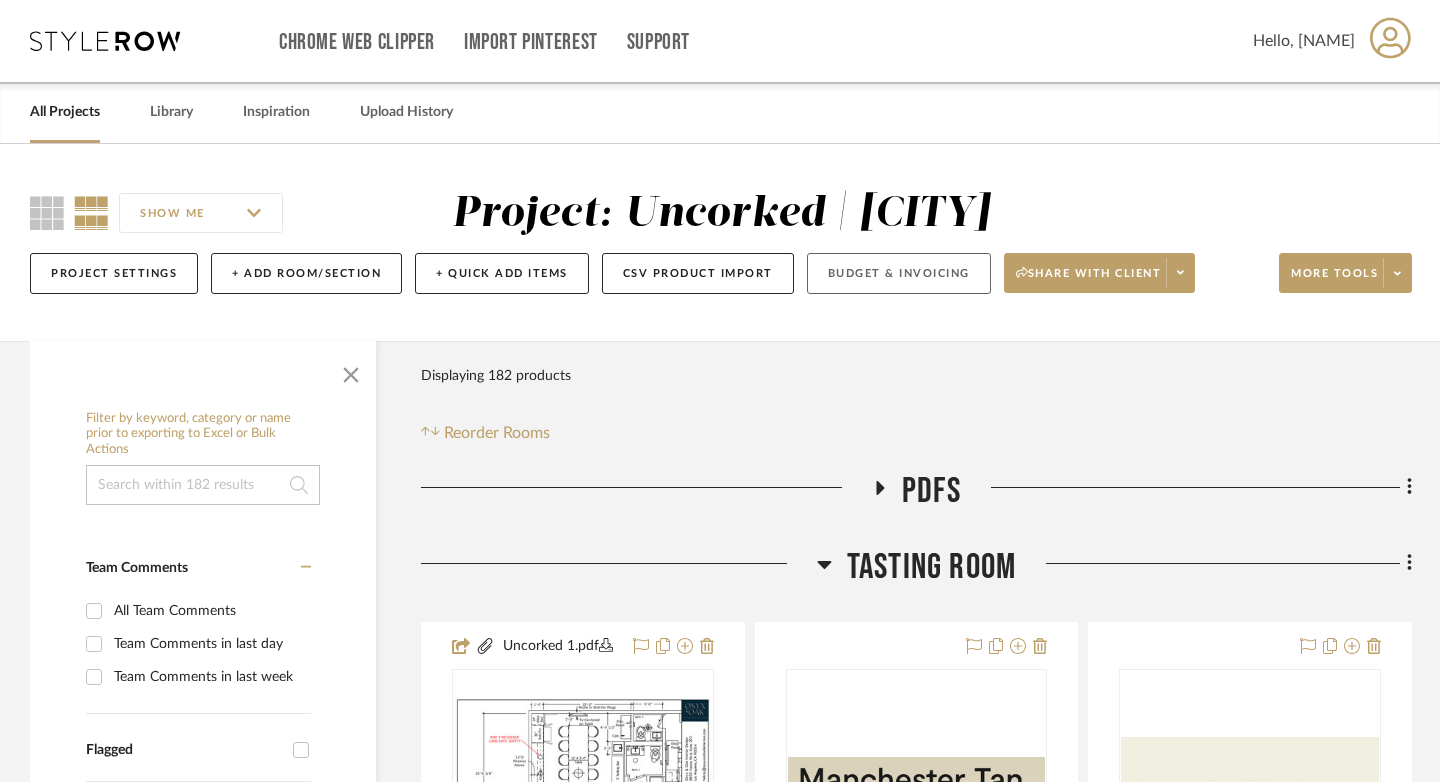 click on "Budget & Invoicing" 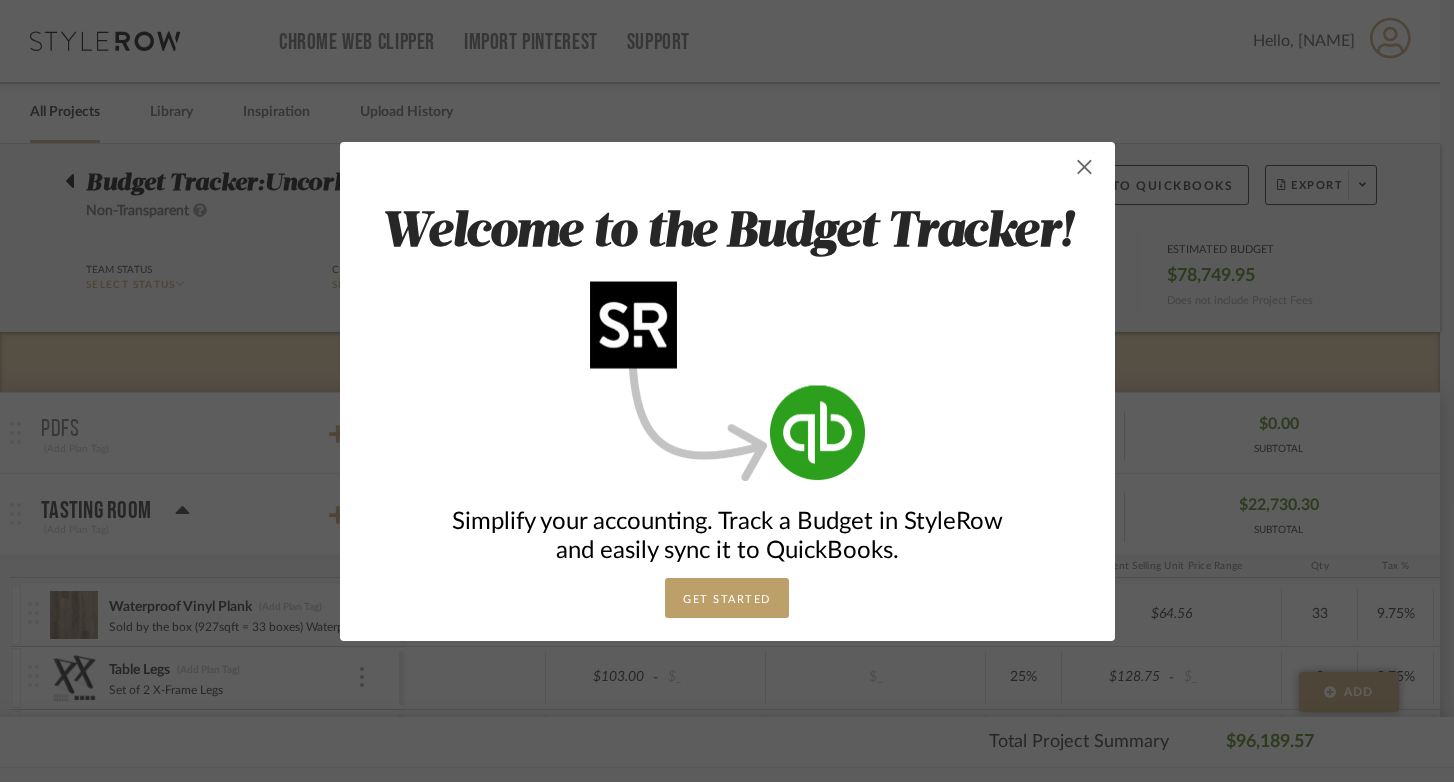 click at bounding box center [1085, 167] 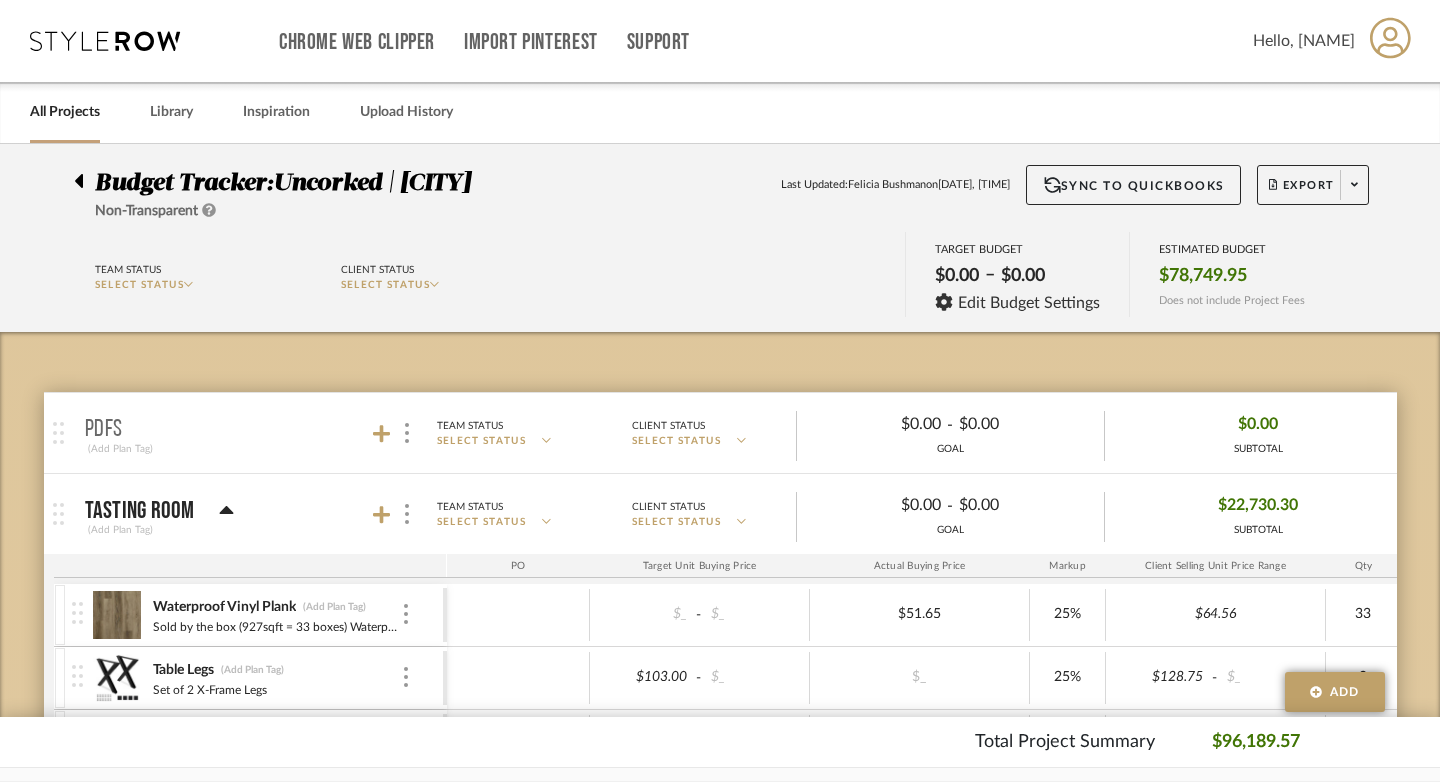 scroll, scrollTop: 142, scrollLeft: 0, axis: vertical 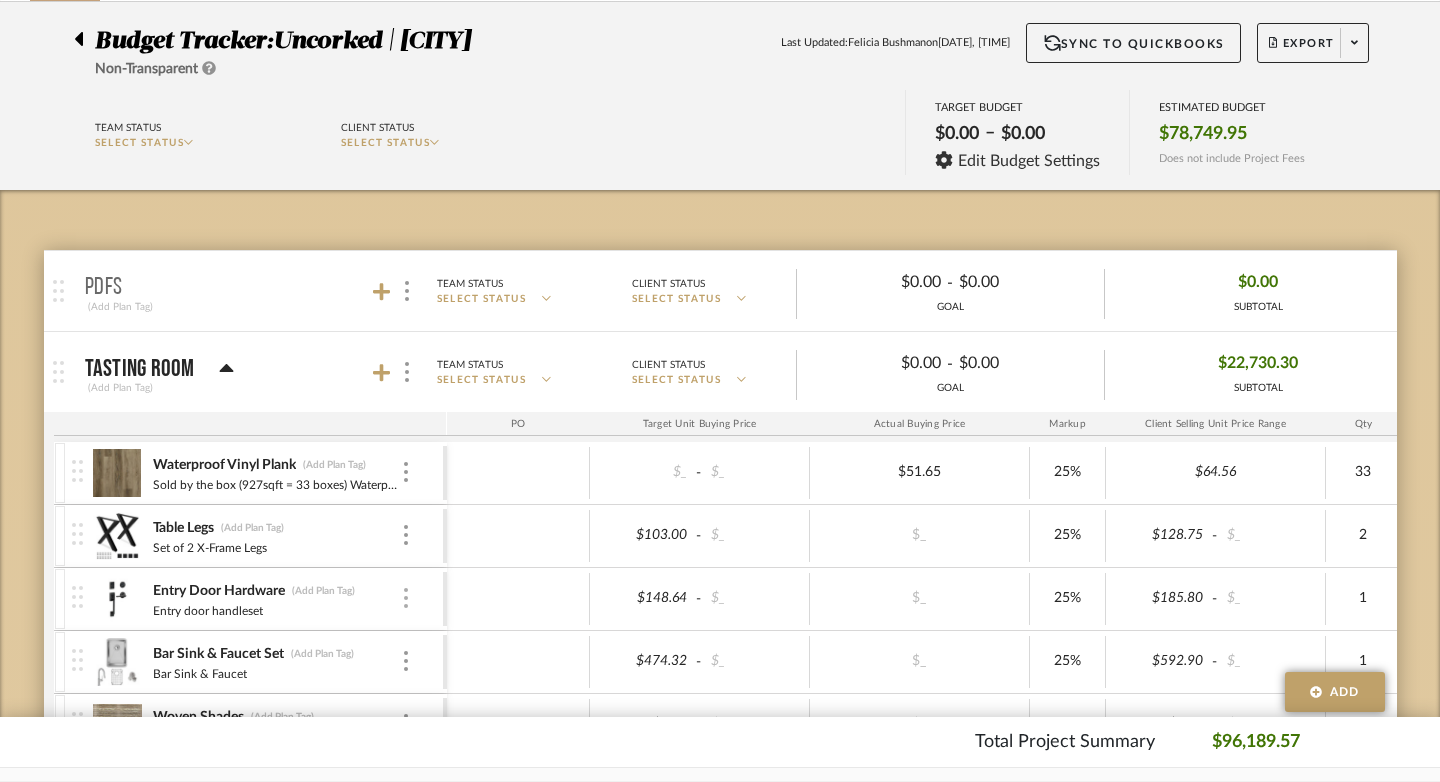 click at bounding box center (406, 598) 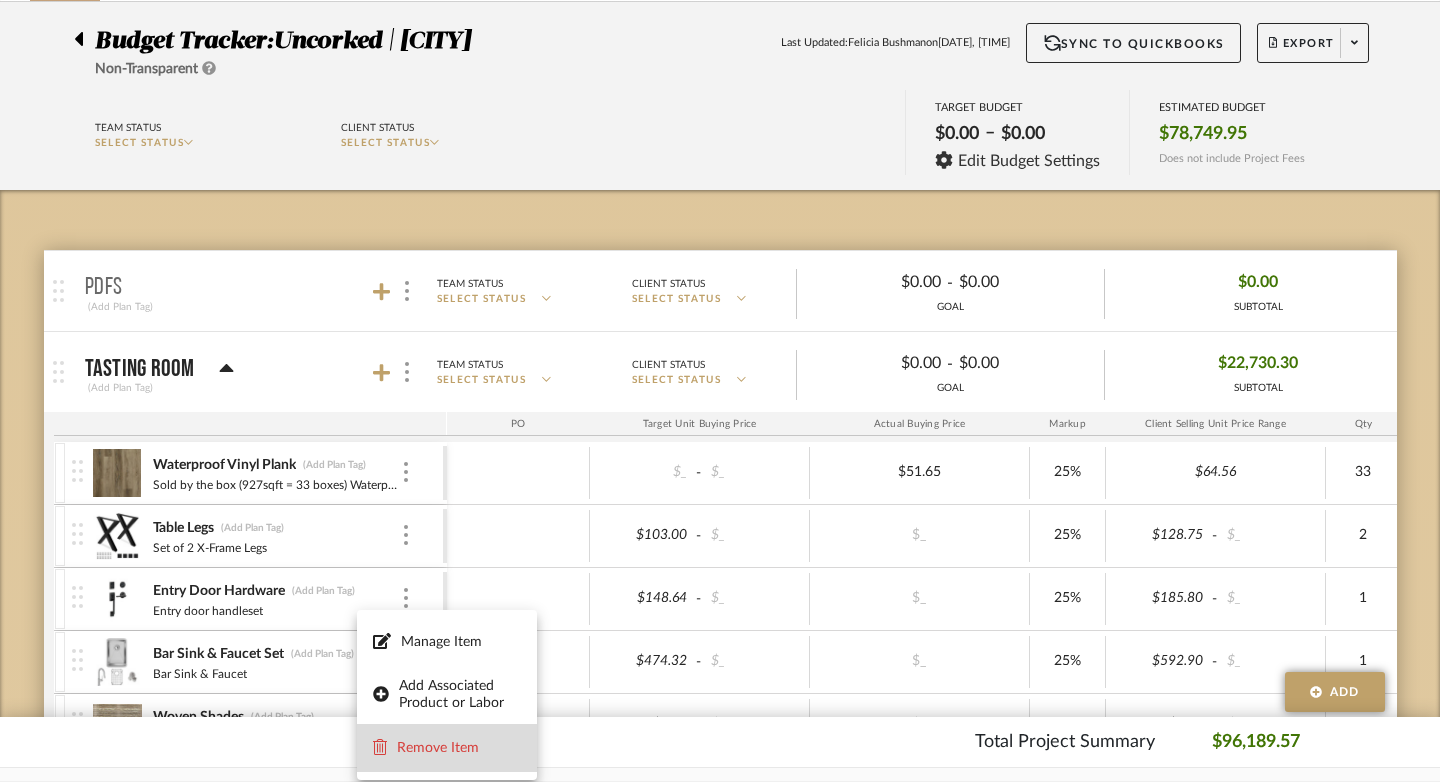 click on "Remove Item" at bounding box center (459, 748) 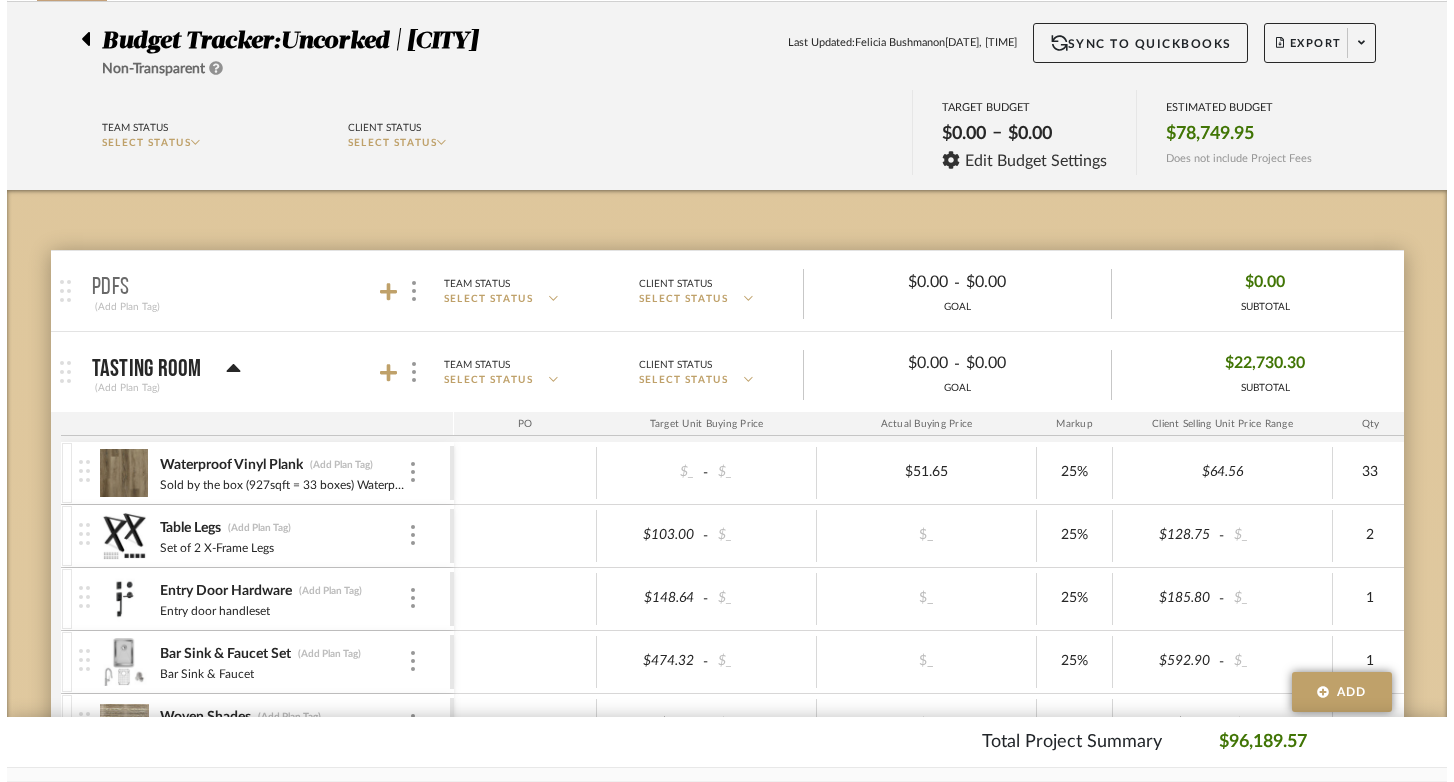 scroll, scrollTop: 0, scrollLeft: 0, axis: both 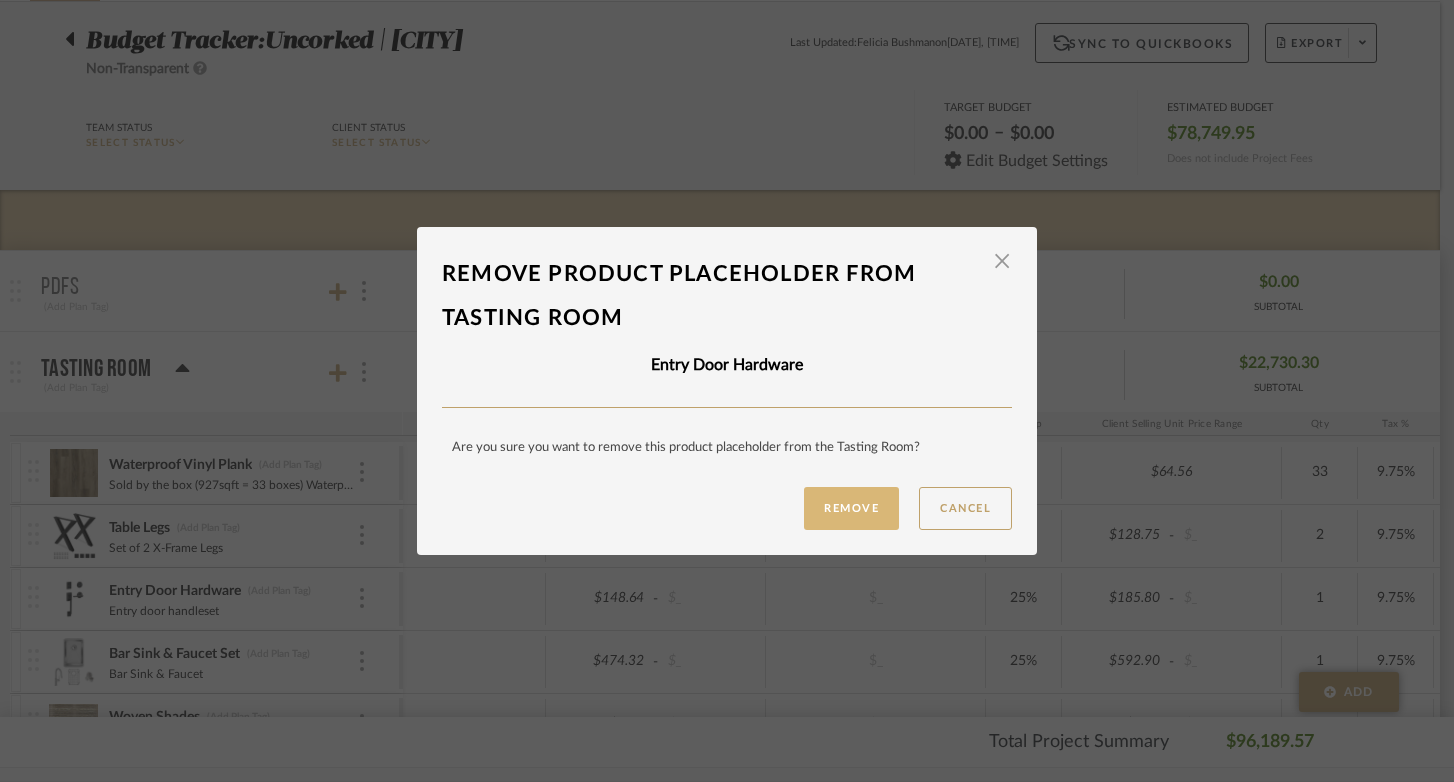 click on "Remove" at bounding box center (851, 508) 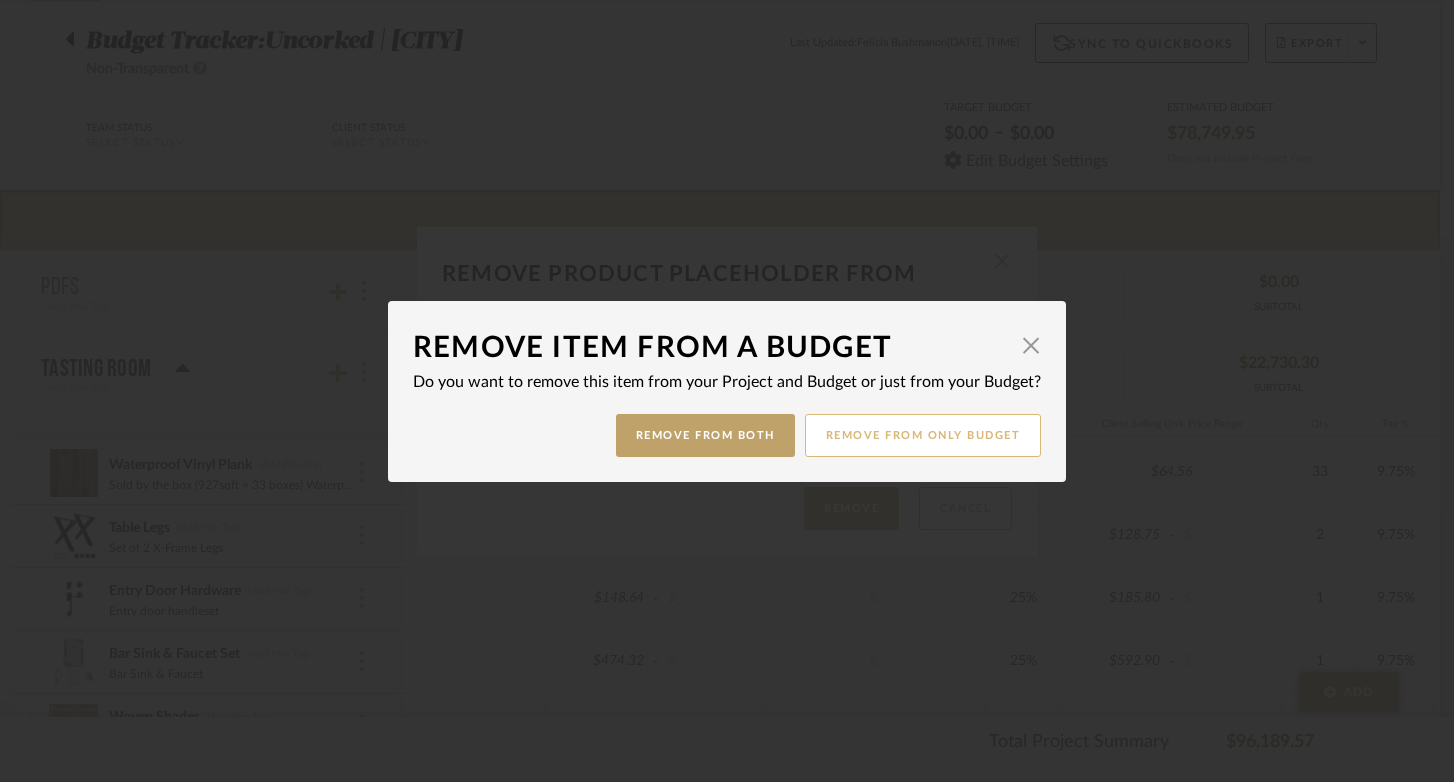 click on "Remove from only Budget" at bounding box center [923, 435] 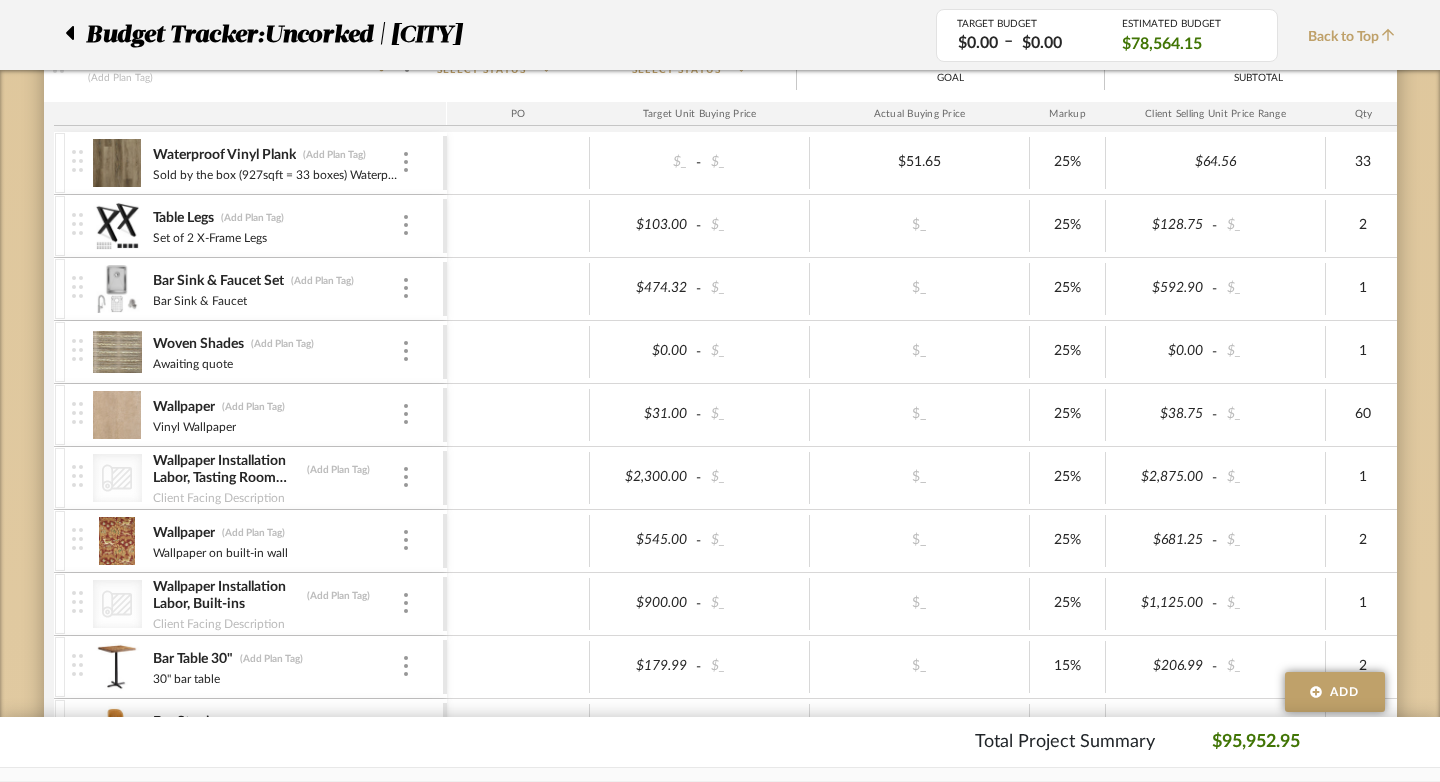 scroll, scrollTop: 459, scrollLeft: 0, axis: vertical 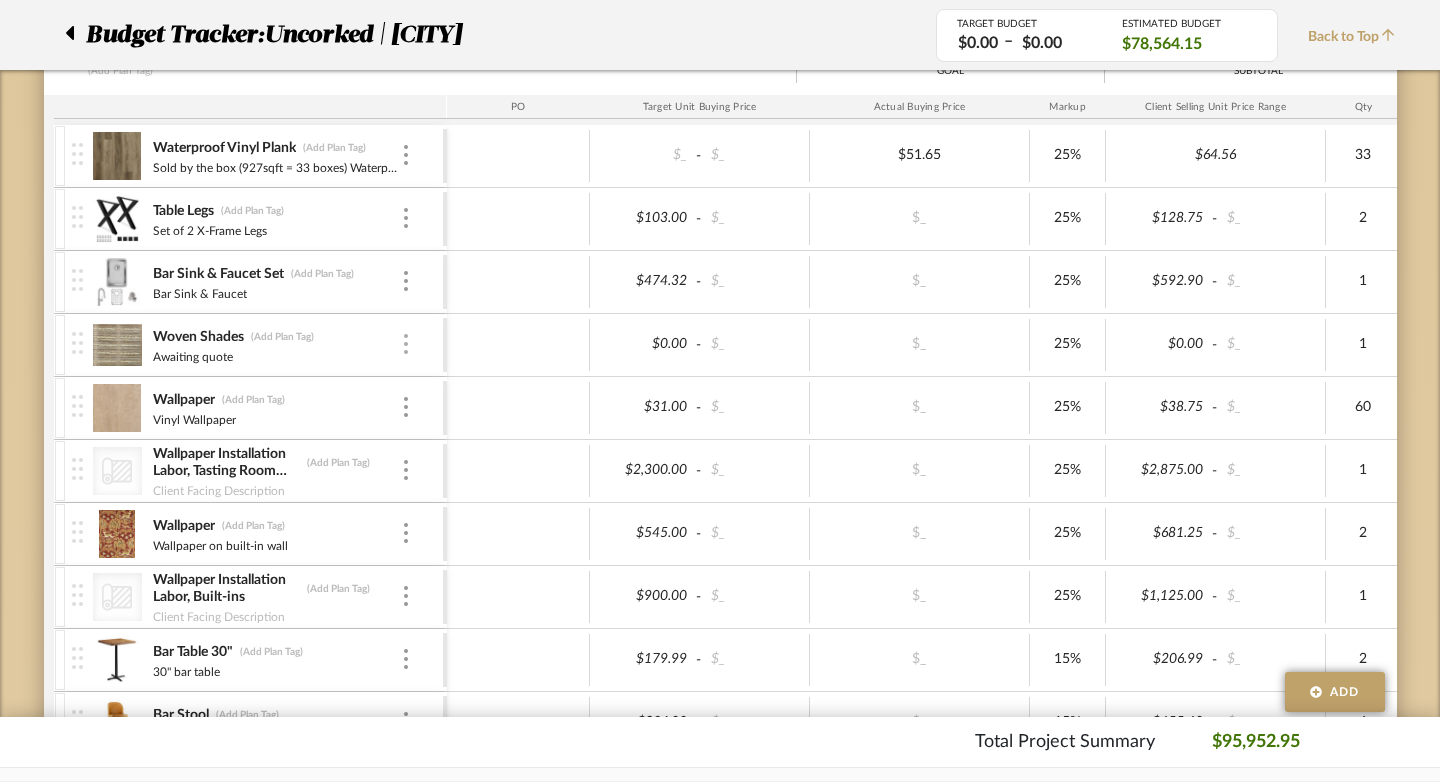 click at bounding box center (406, 344) 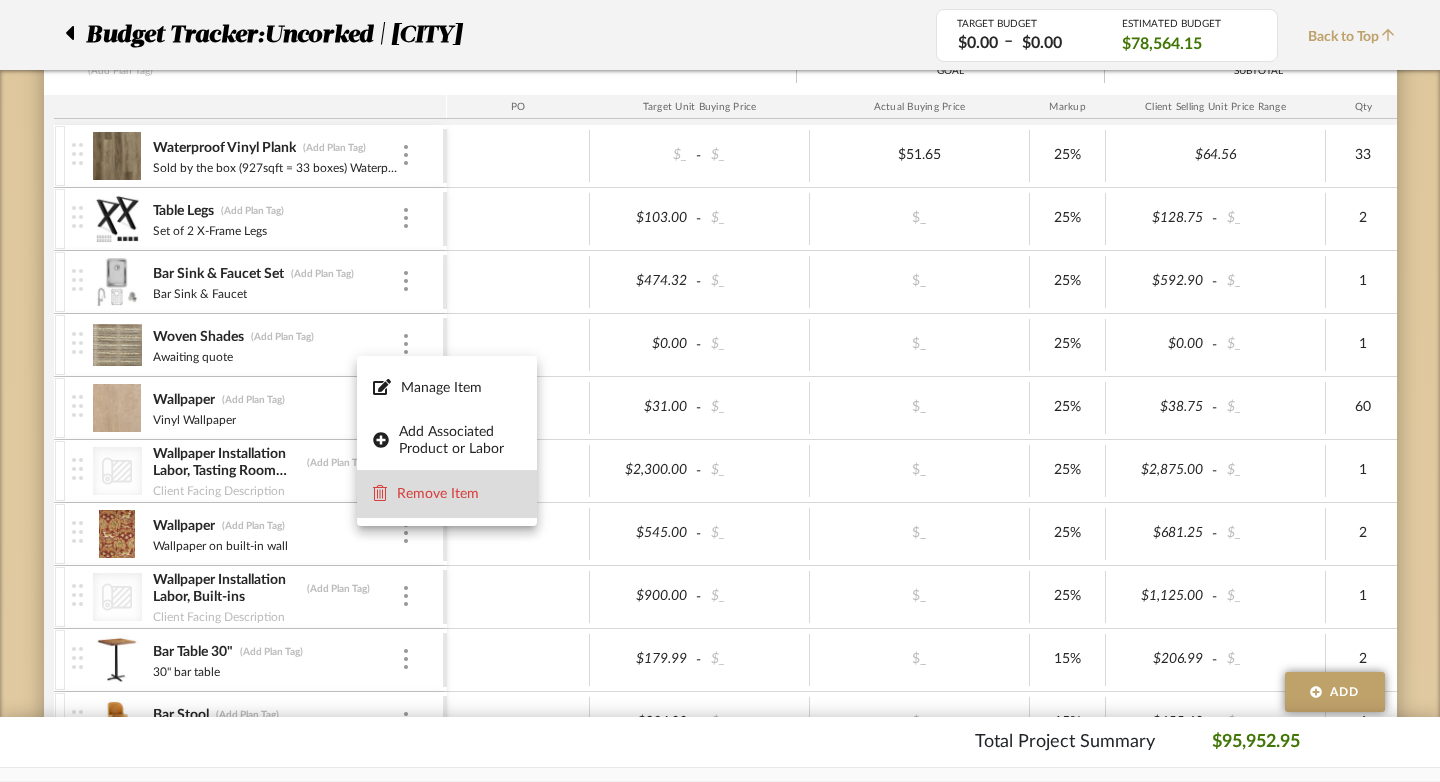 click on "Remove Item" at bounding box center [459, 494] 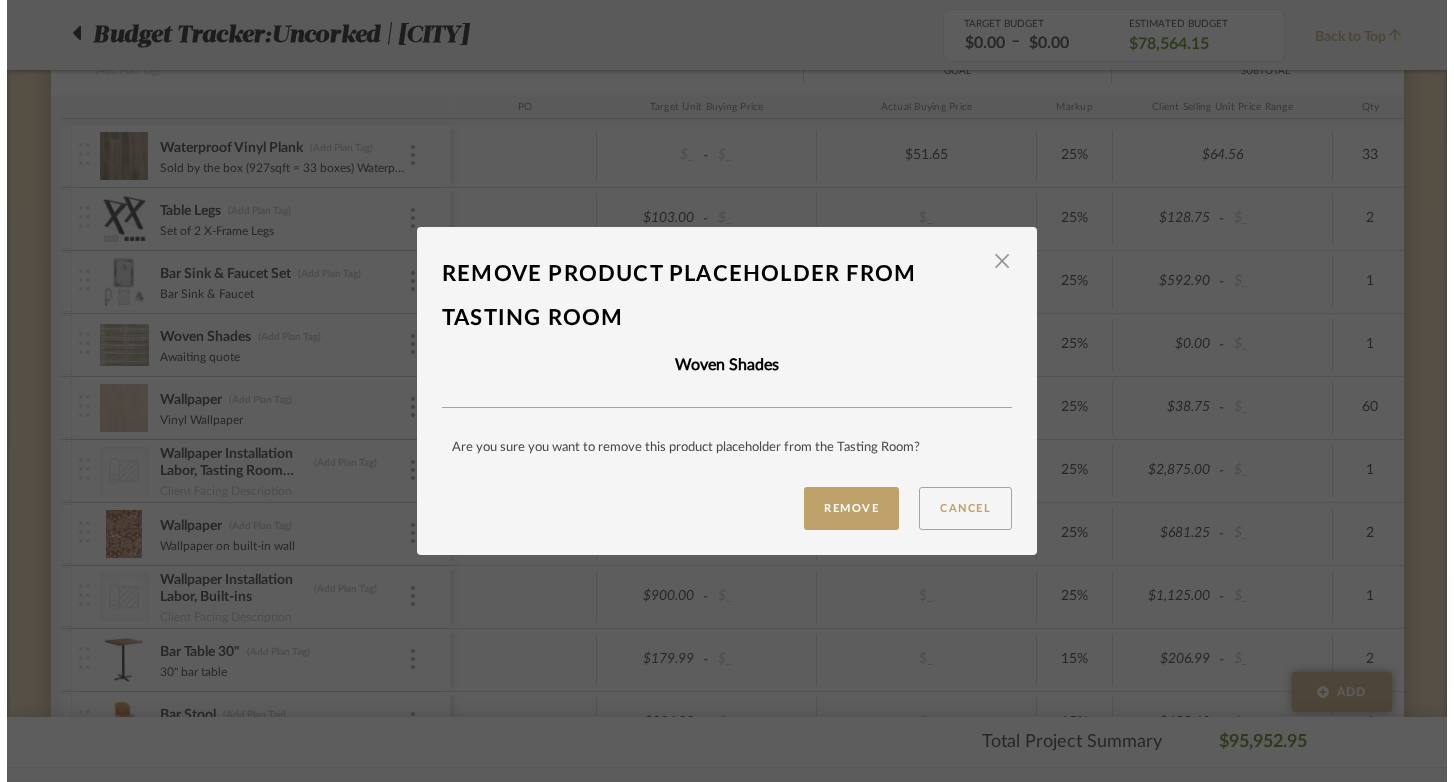 scroll, scrollTop: 0, scrollLeft: 0, axis: both 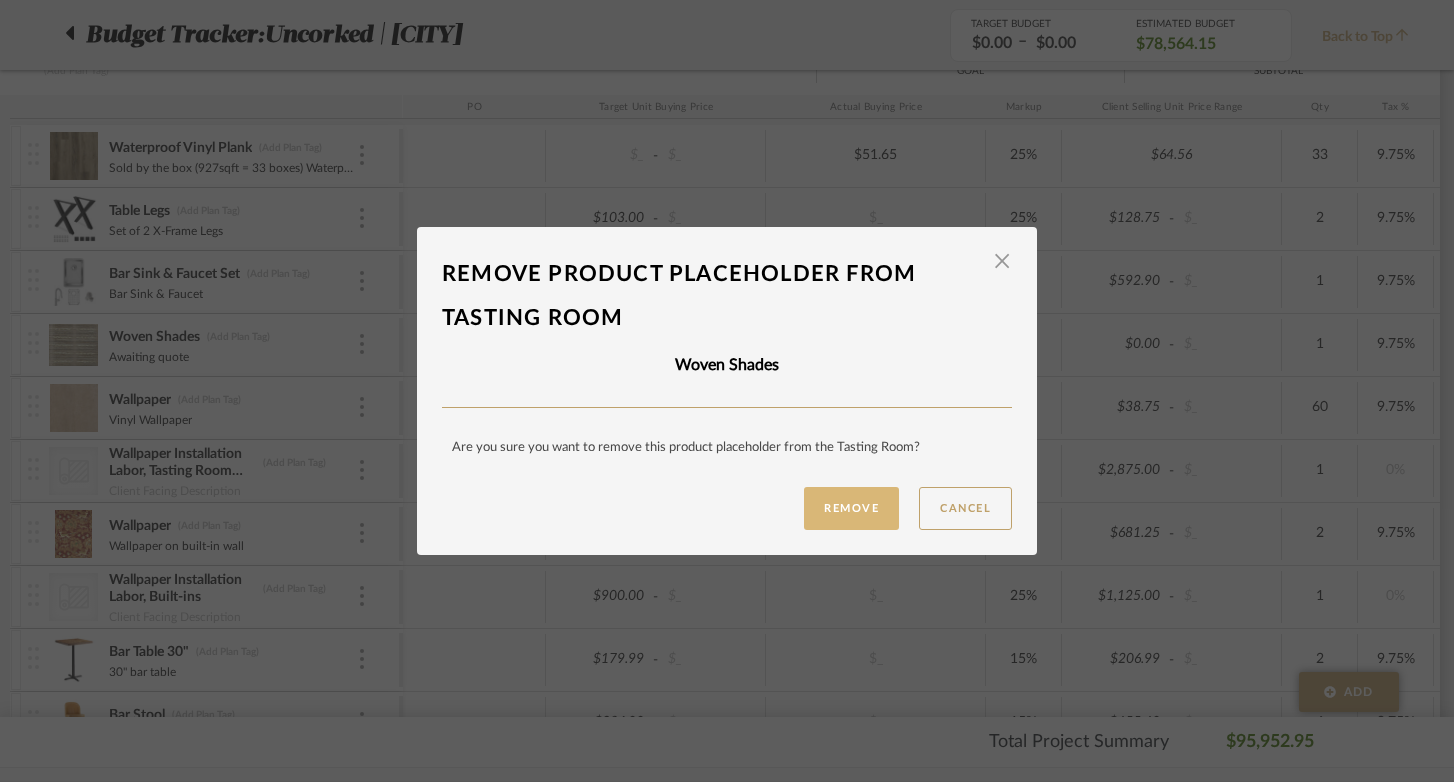 click on "Remove" at bounding box center (851, 508) 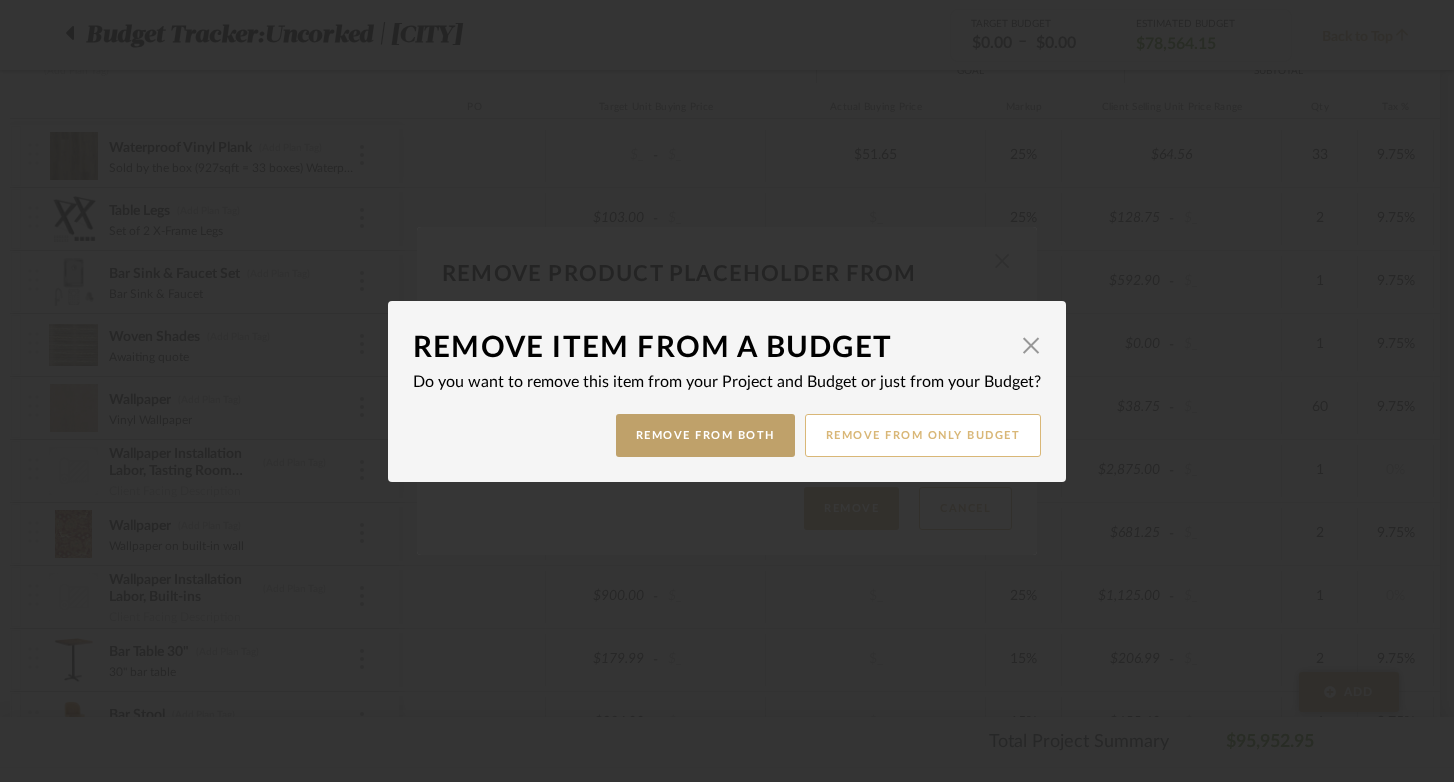 click on "Remove from only Budget" at bounding box center (923, 435) 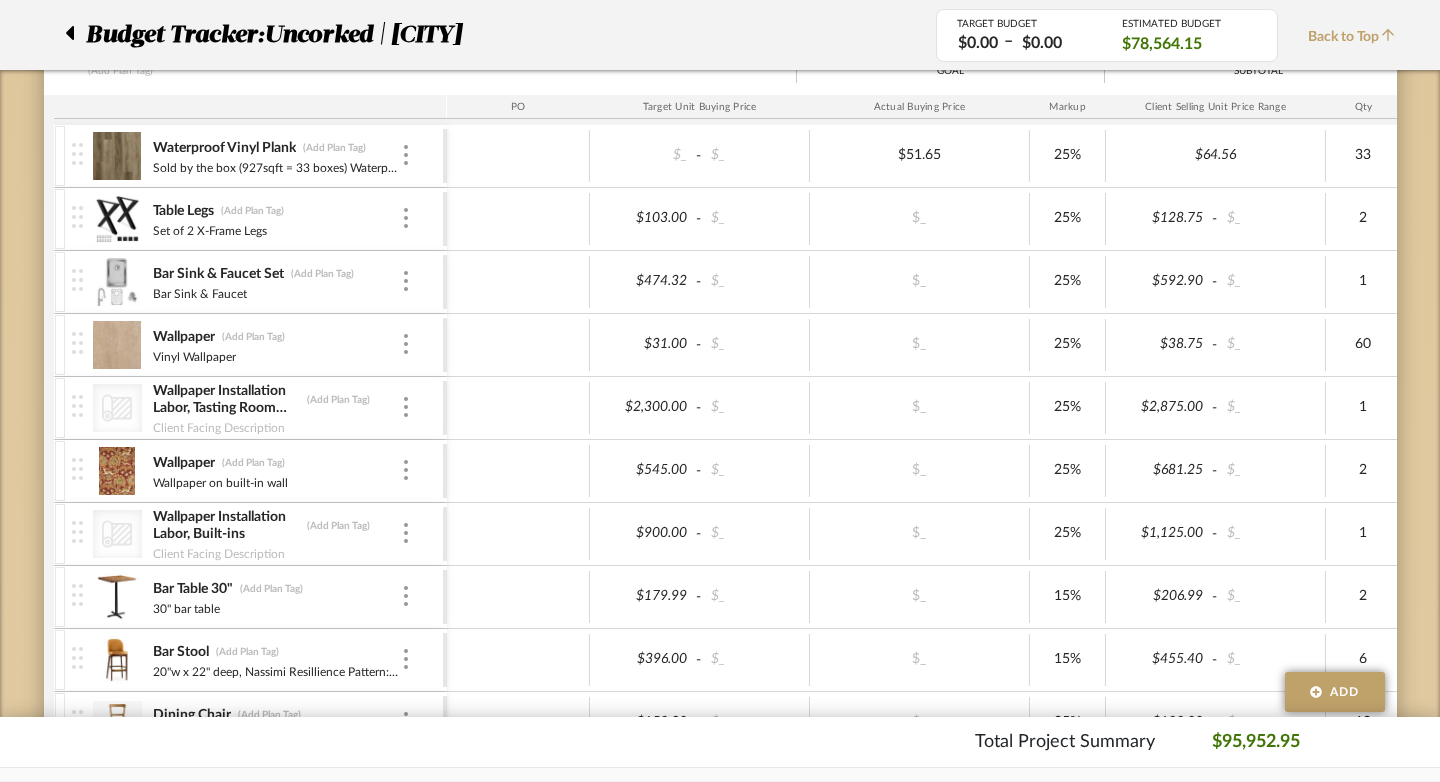 scroll, scrollTop: 532, scrollLeft: 0, axis: vertical 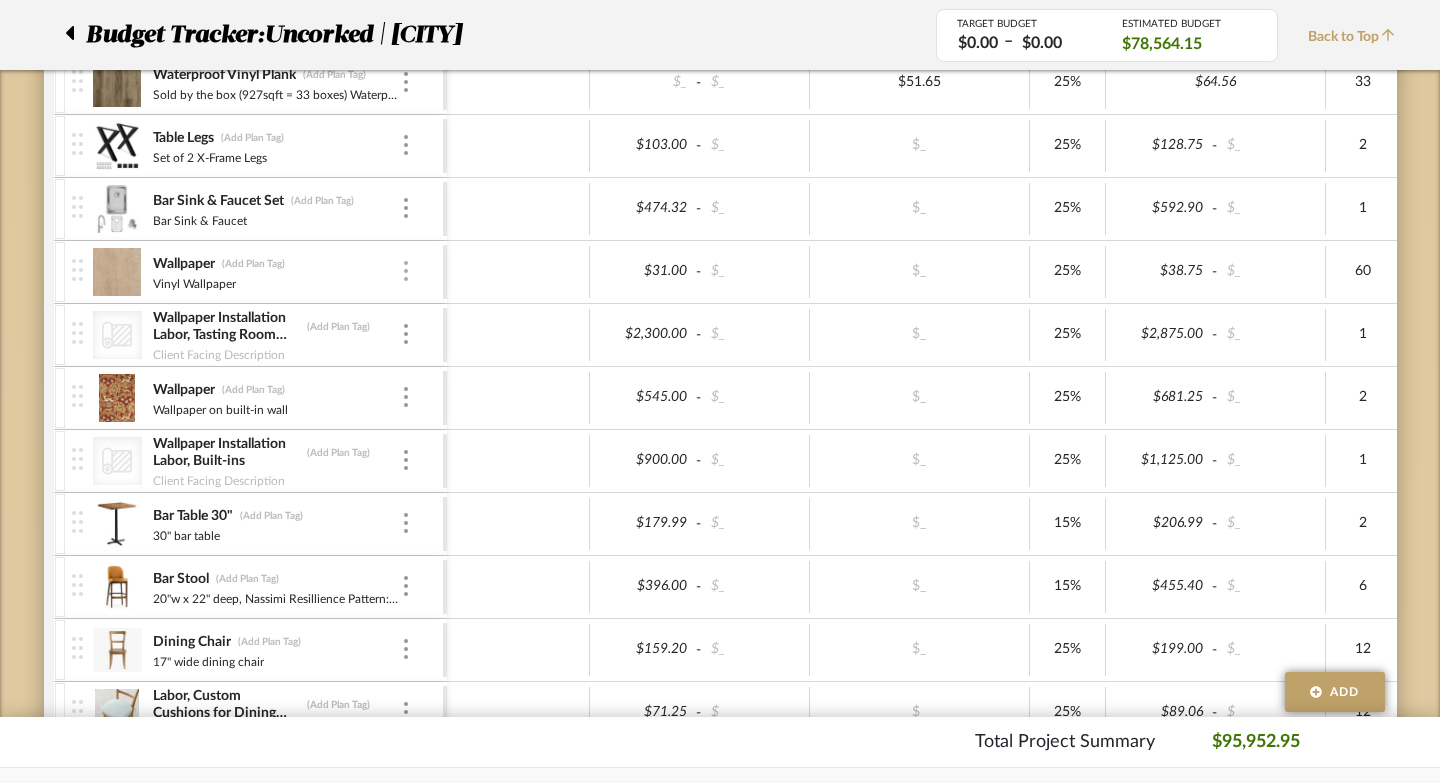 click at bounding box center [406, 271] 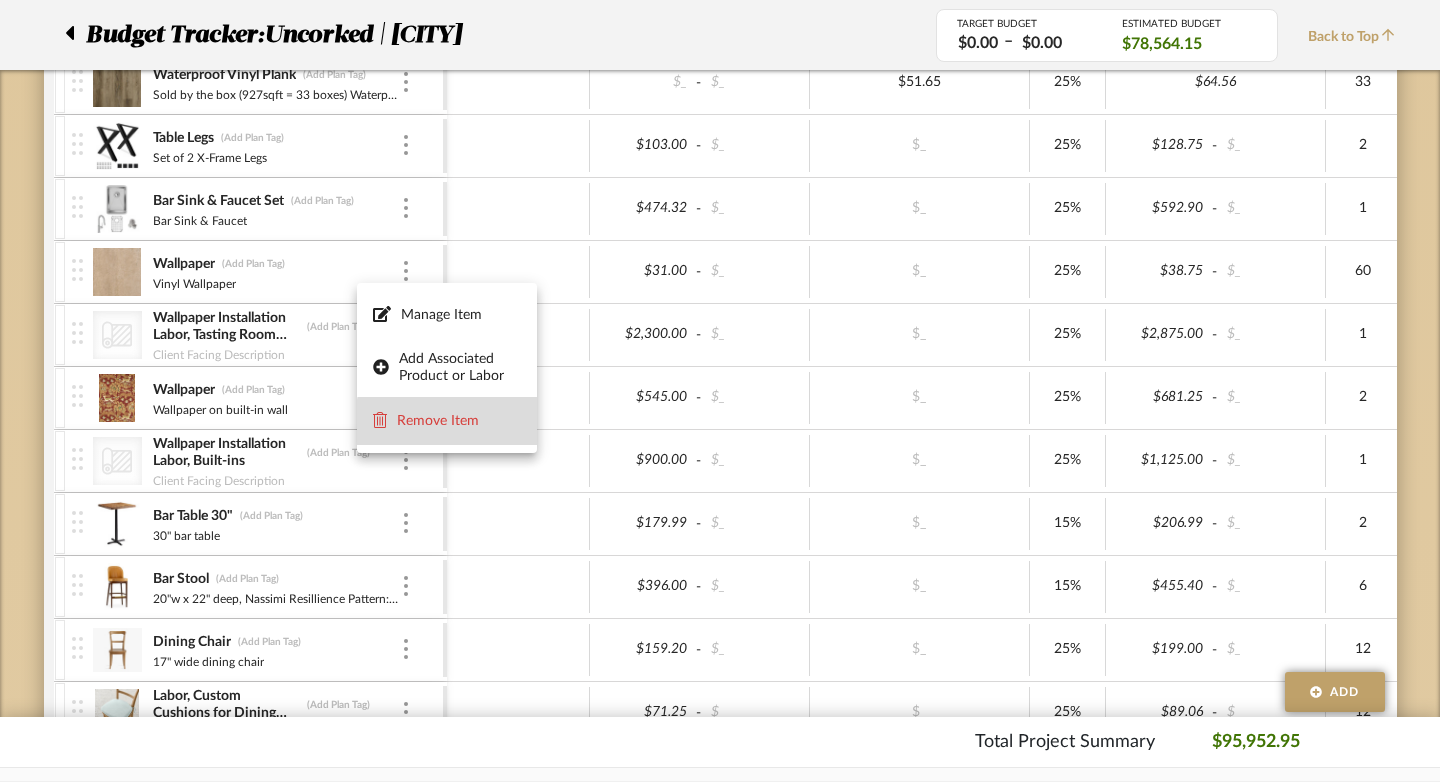 click on "Remove Item" at bounding box center [459, 421] 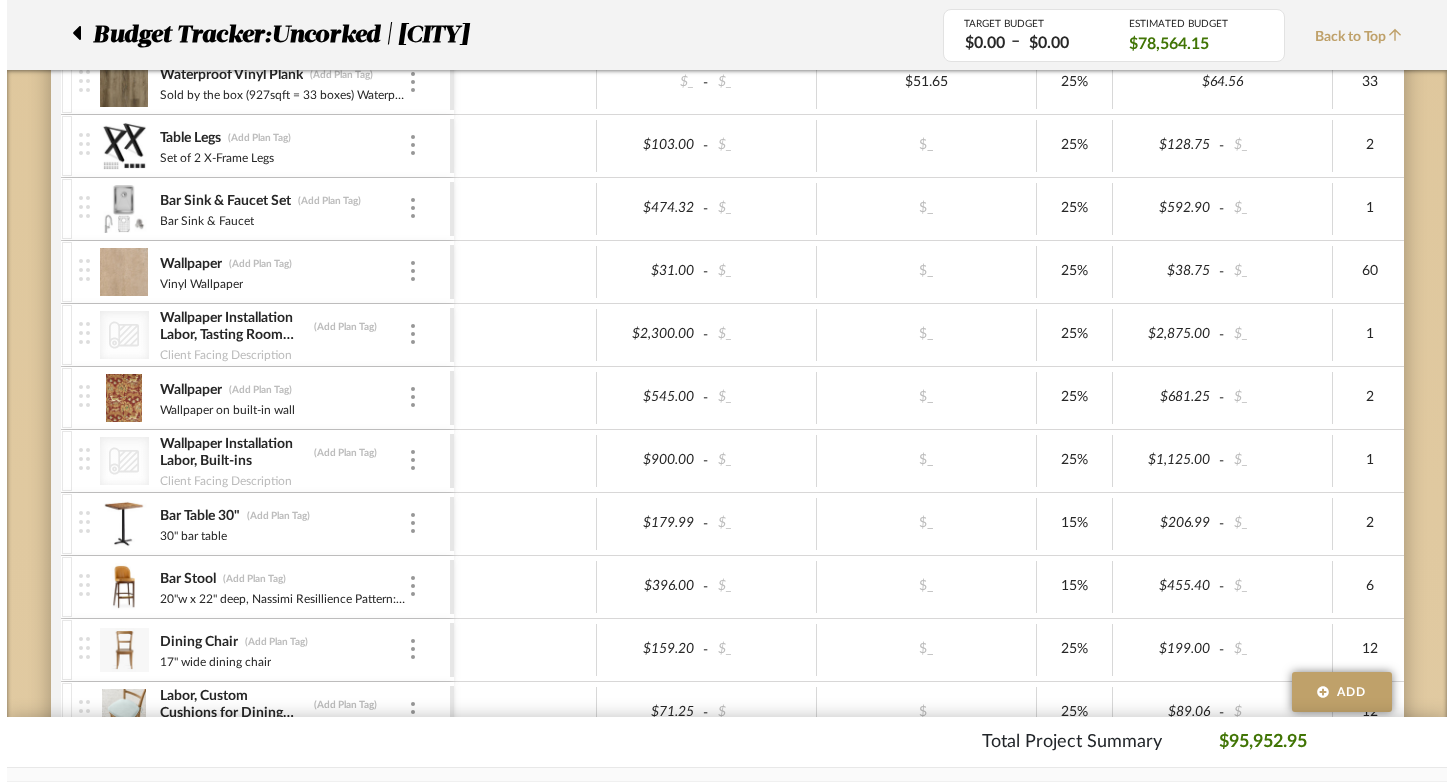 scroll, scrollTop: 0, scrollLeft: 0, axis: both 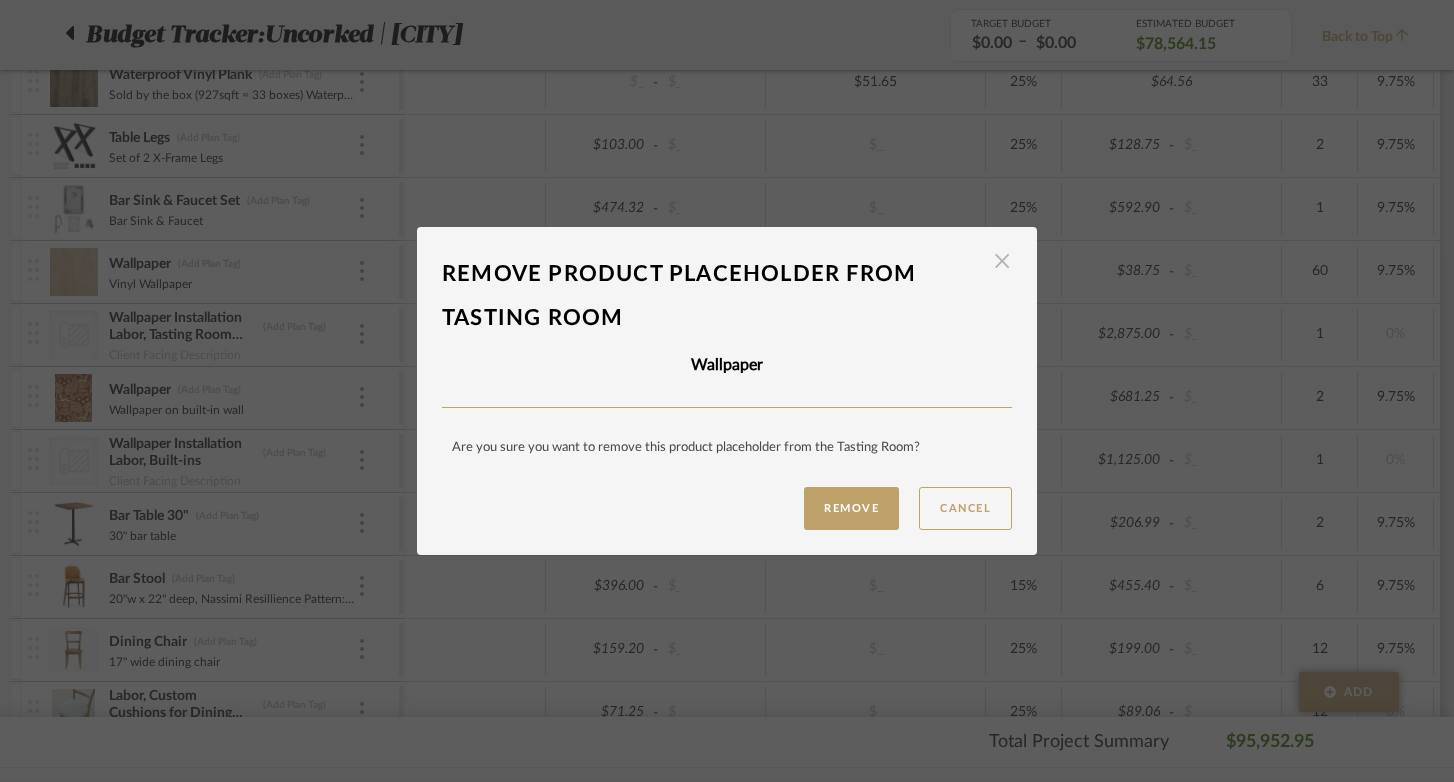 click at bounding box center [1002, 262] 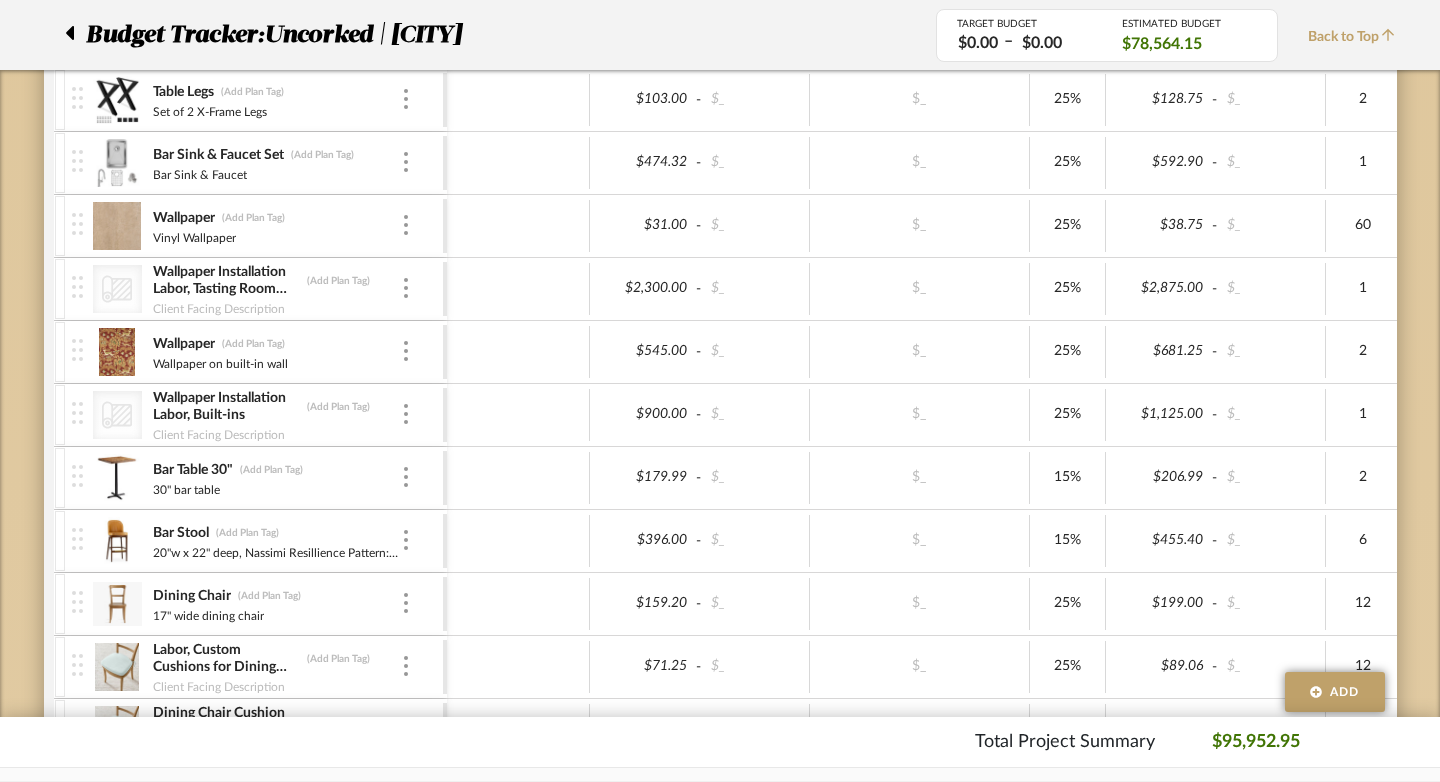 scroll, scrollTop: 588, scrollLeft: 0, axis: vertical 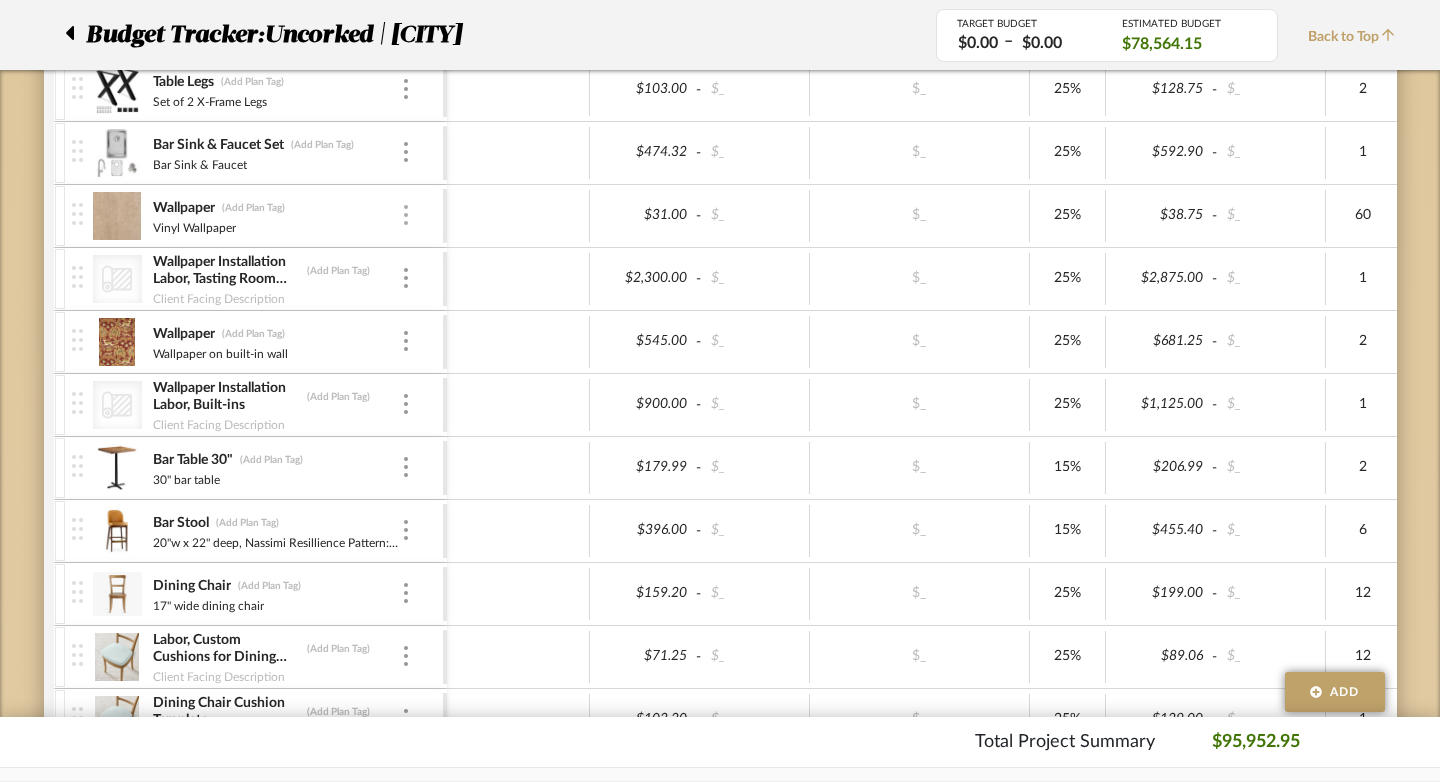 click at bounding box center (406, 215) 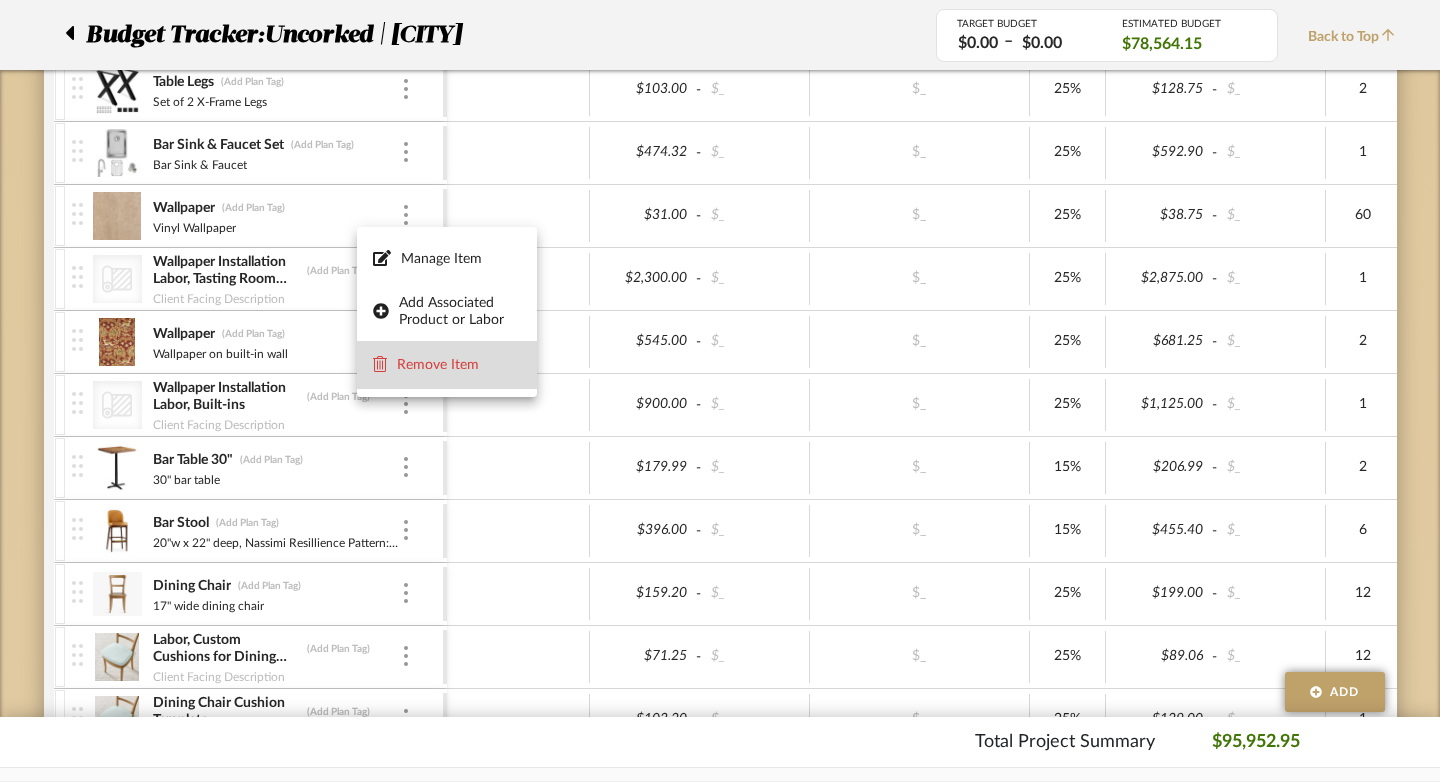 click on "Remove Item" at bounding box center (459, 365) 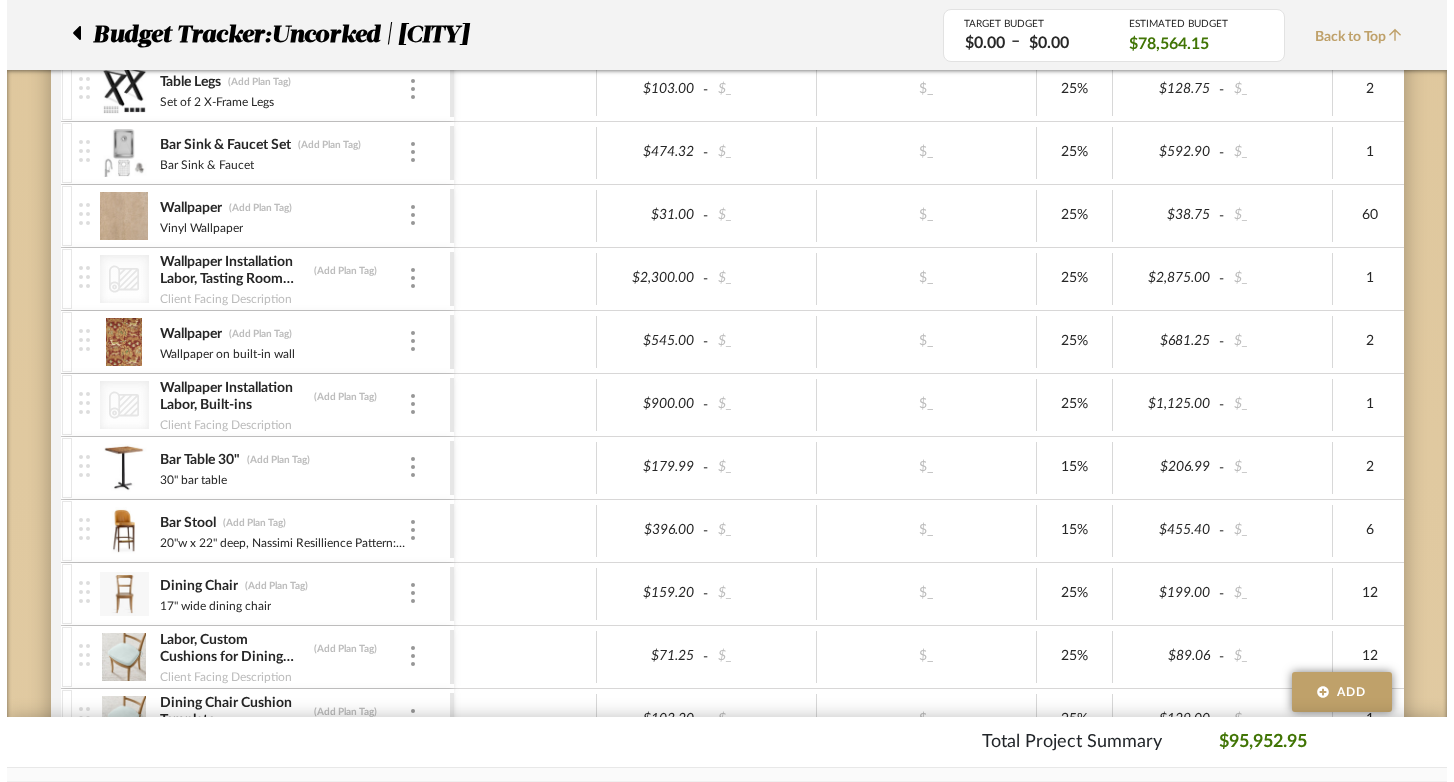 scroll, scrollTop: 0, scrollLeft: 0, axis: both 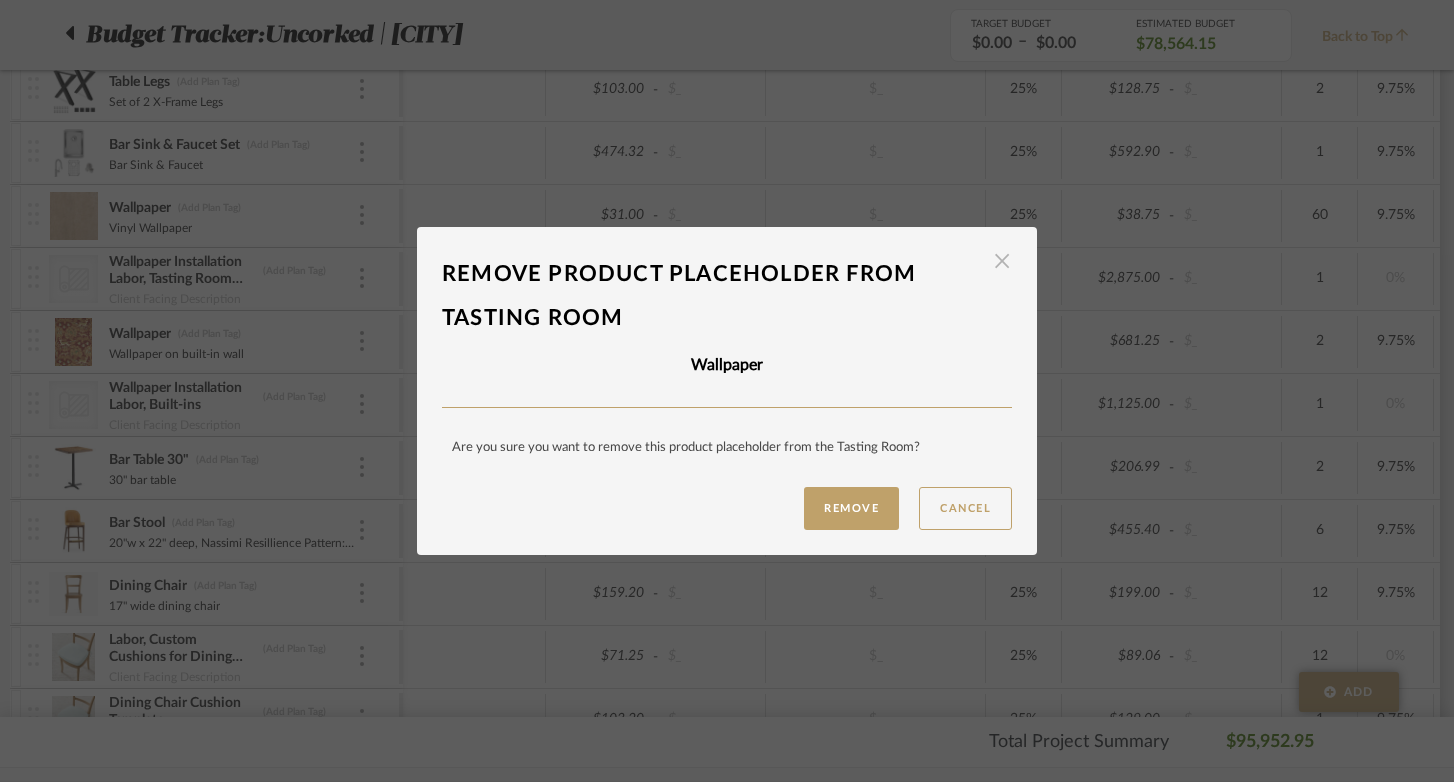 click at bounding box center [1002, 262] 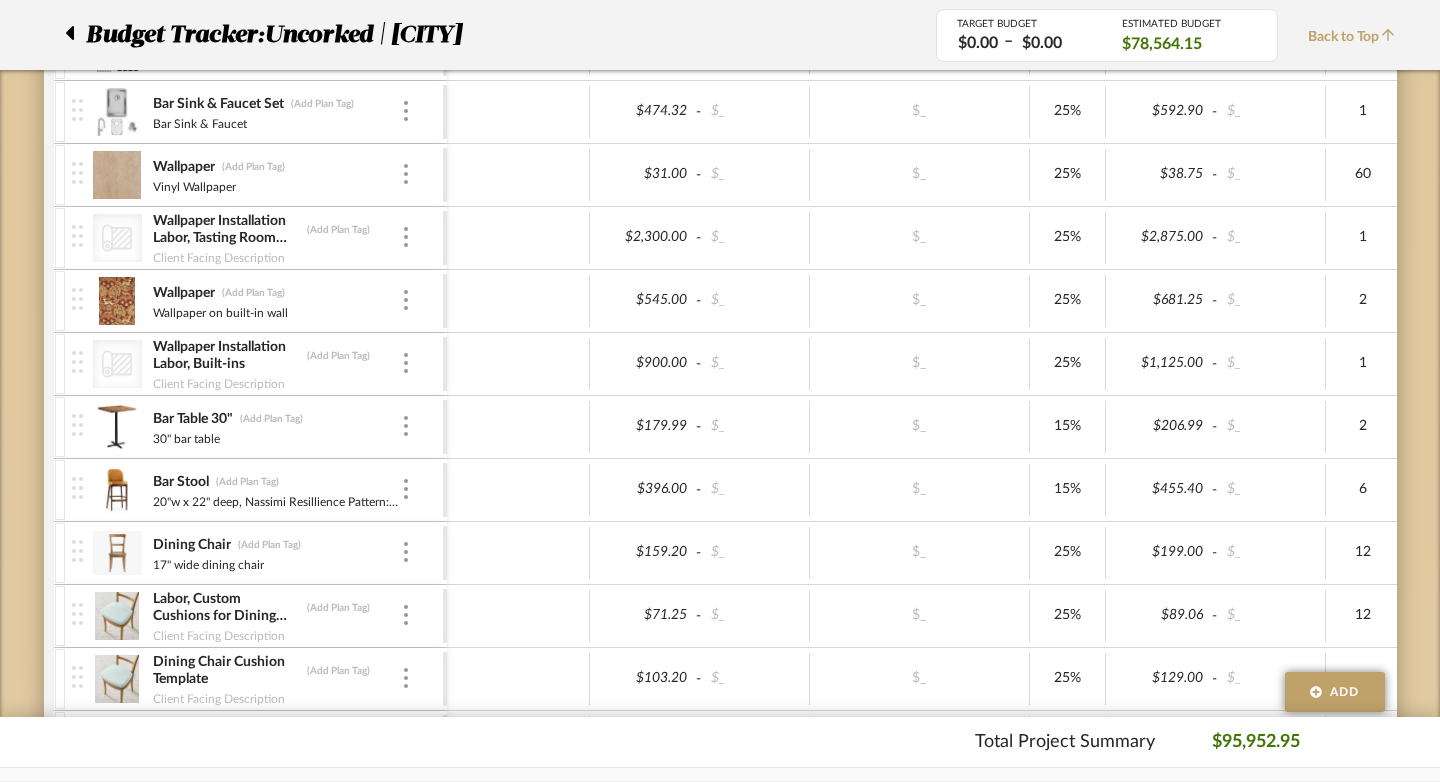 scroll, scrollTop: 637, scrollLeft: 0, axis: vertical 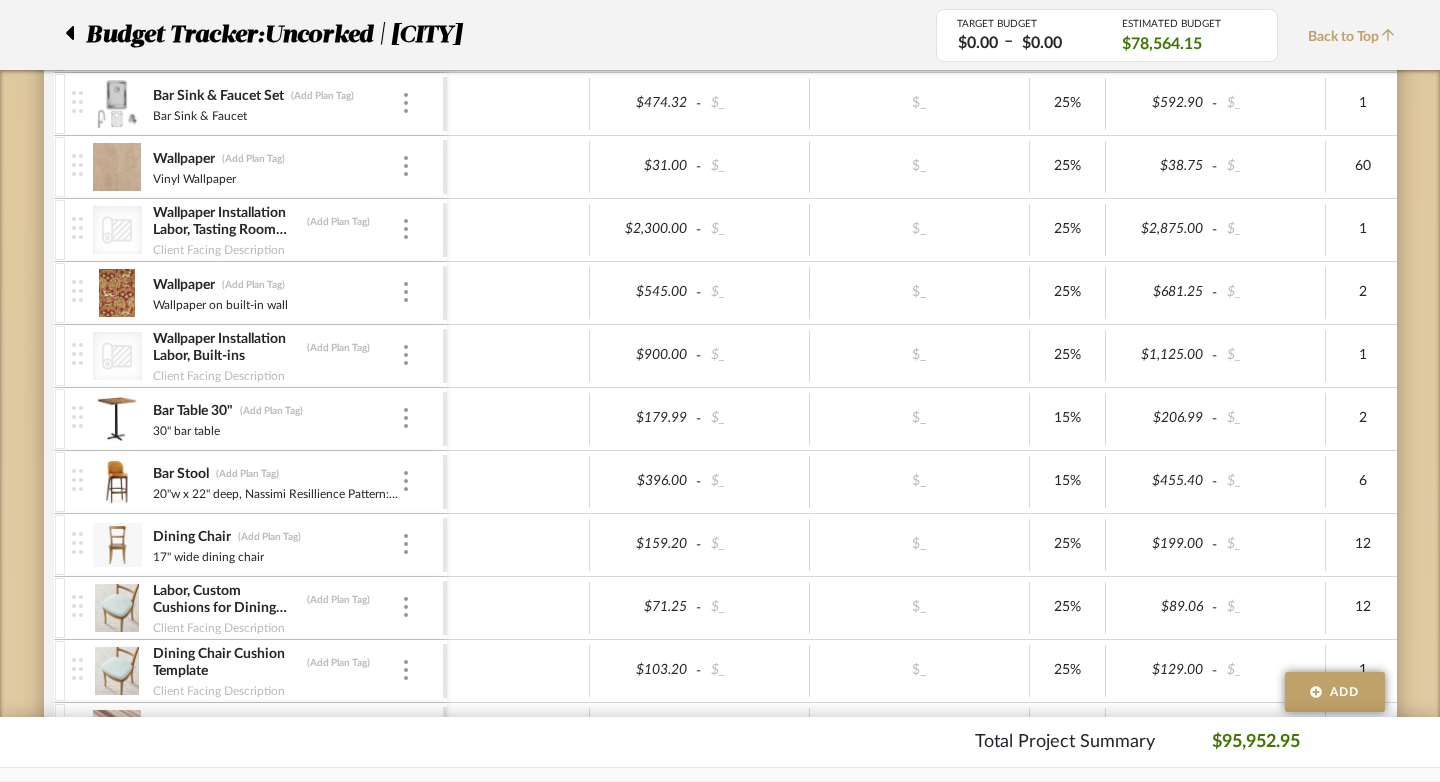 click at bounding box center [77, 165] 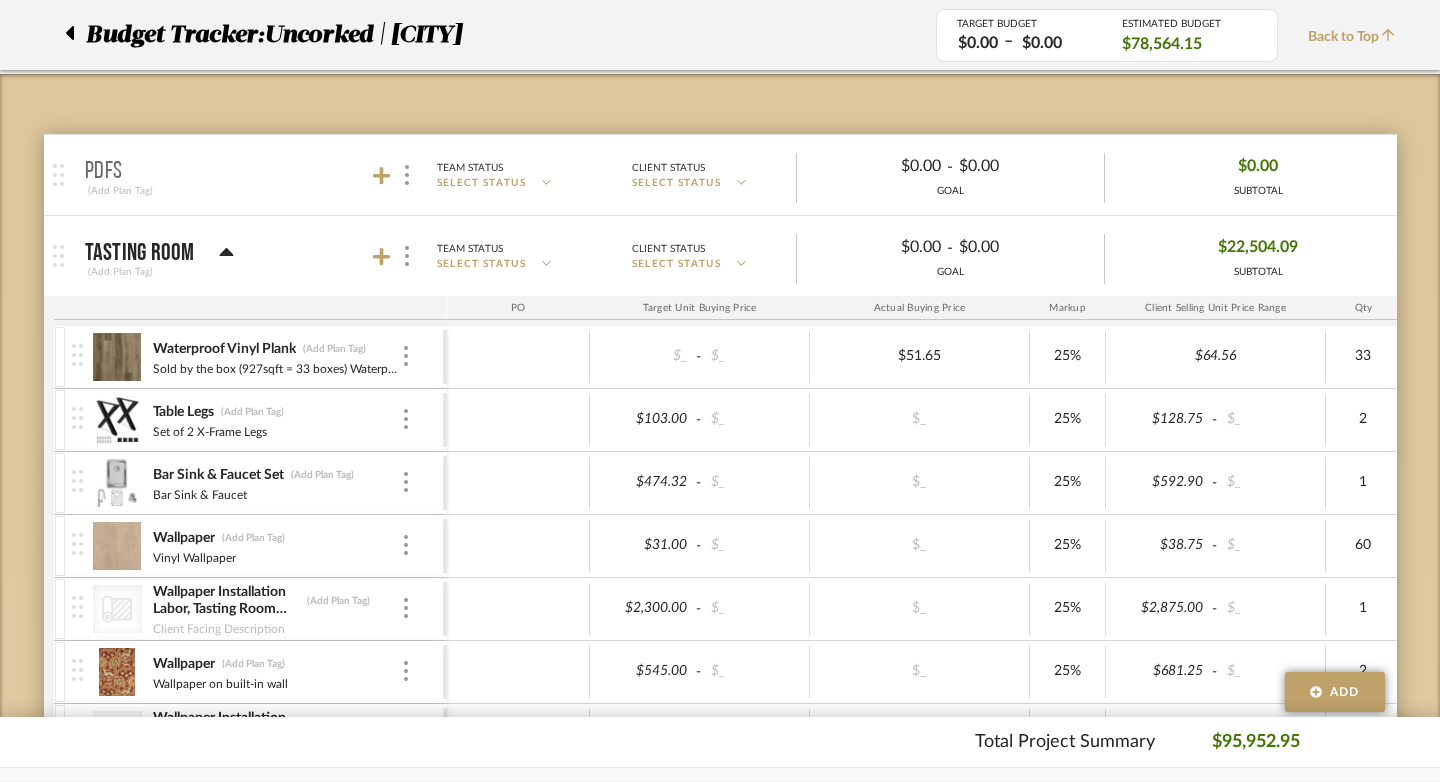 scroll, scrollTop: 0, scrollLeft: 0, axis: both 